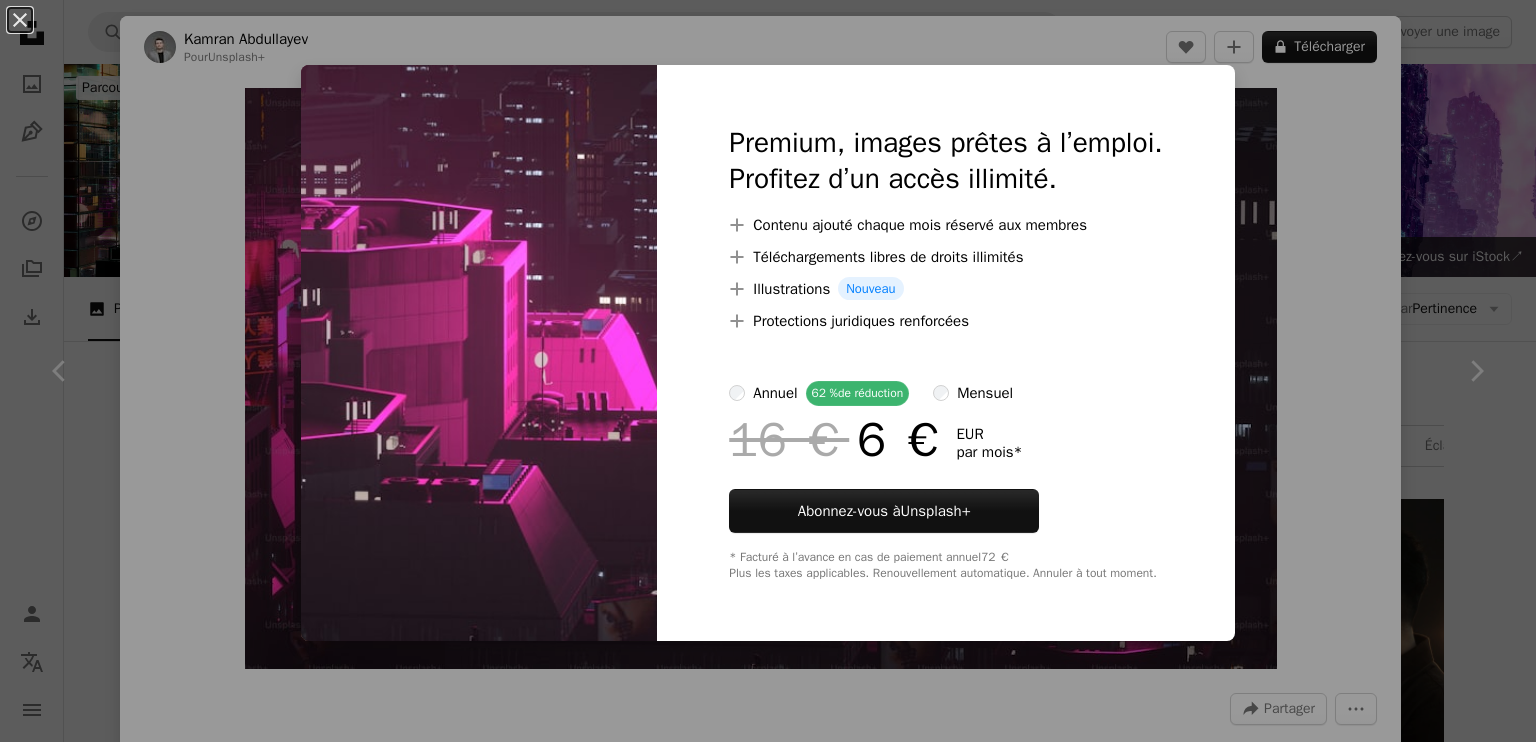 scroll, scrollTop: 1200, scrollLeft: 0, axis: vertical 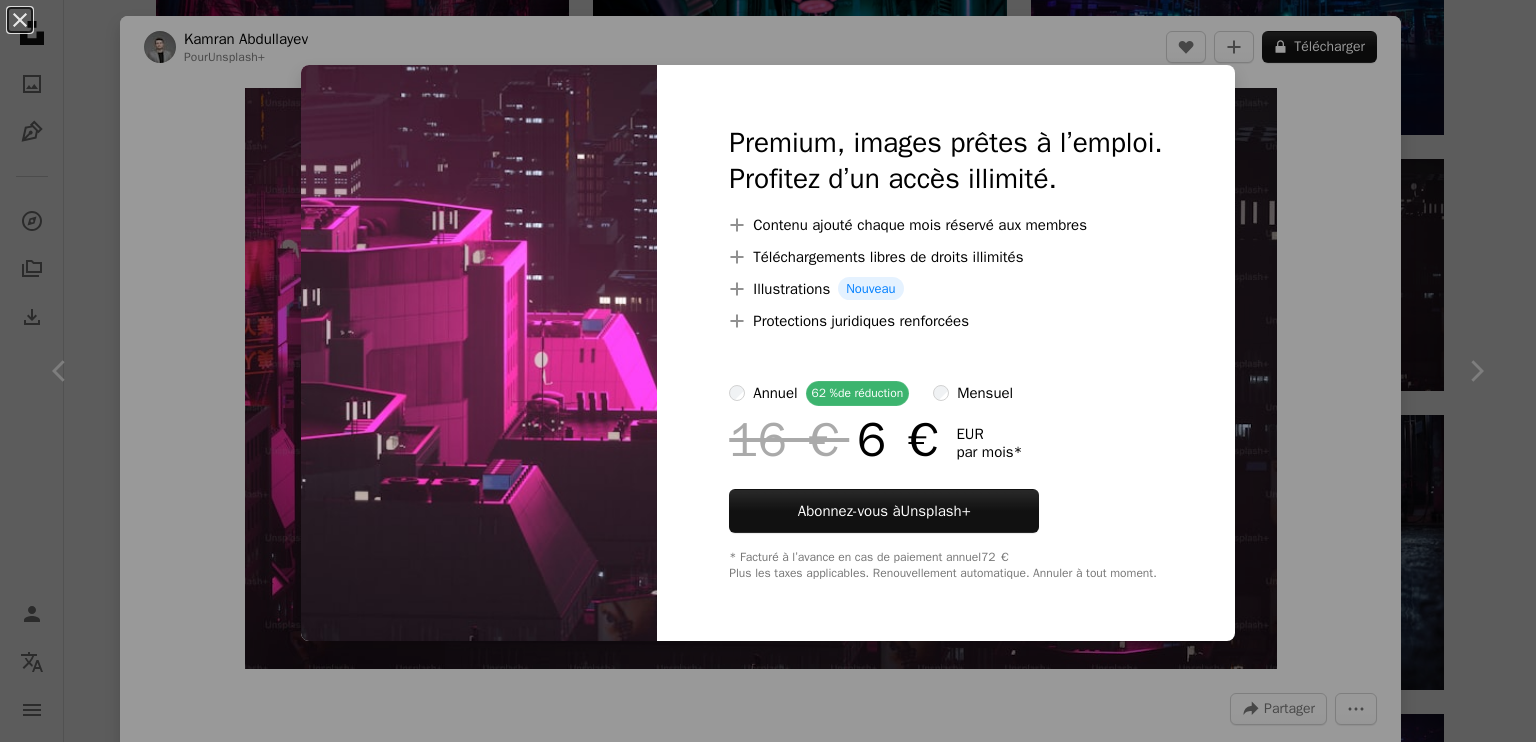 click on "An X shape Premium, images prêtes à l’emploi. Profitez d’un accès illimité. A plus sign Contenu ajouté chaque mois réservé aux membres A plus sign Téléchargements libres de droits illimités A plus sign Illustrations  Nouveau A plus sign Protections juridiques renforcées annuel 62 %  de réduction mensuel 16 €   6 € EUR par mois * Abonnez-vous à  Unsplash+ * Facturé à l’avance en cas de paiement annuel  72 € Plus les taxes applicables. Renouvellement automatique. Annuler à tout moment." at bounding box center [768, 371] 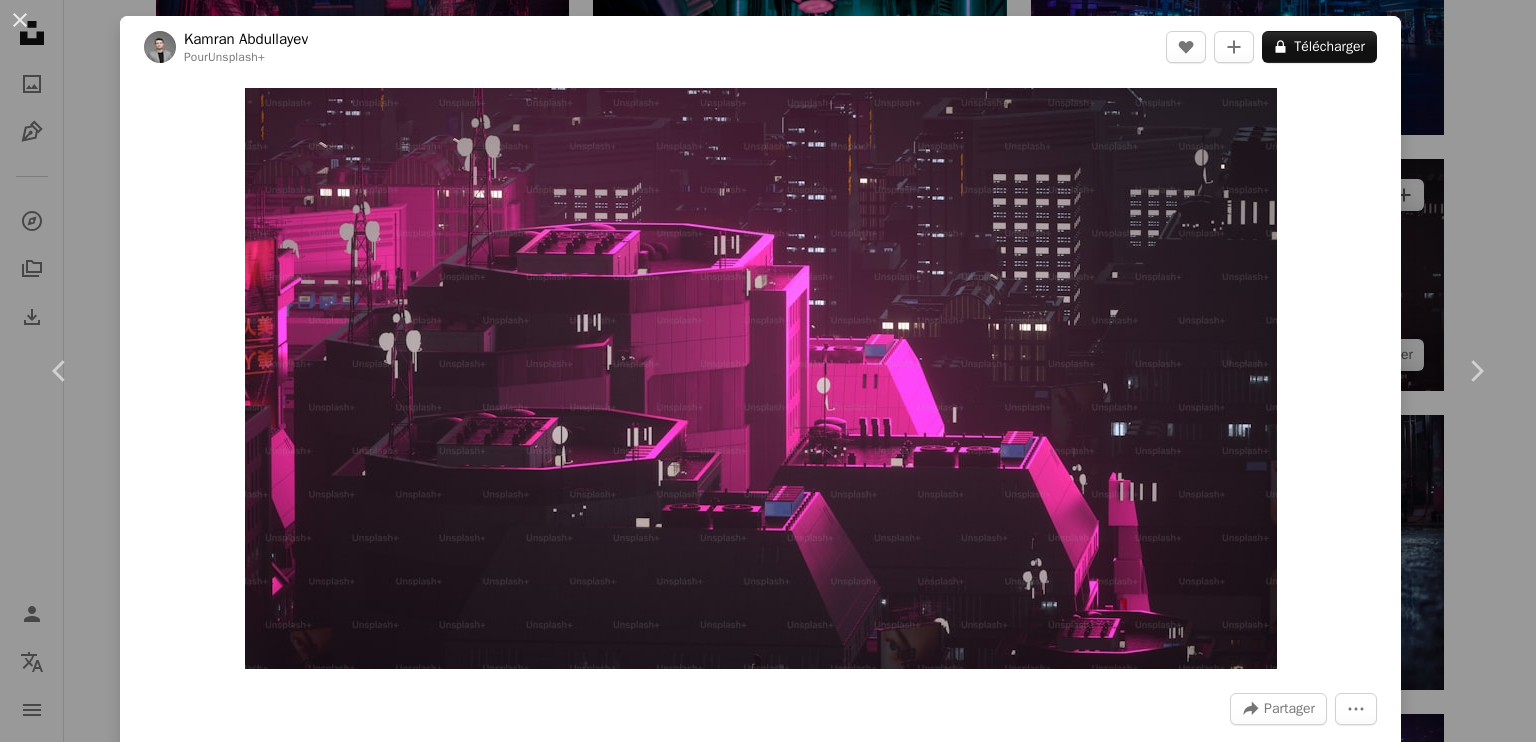 drag, startPoint x: 1388, startPoint y: 249, endPoint x: 1401, endPoint y: 252, distance: 13.341664 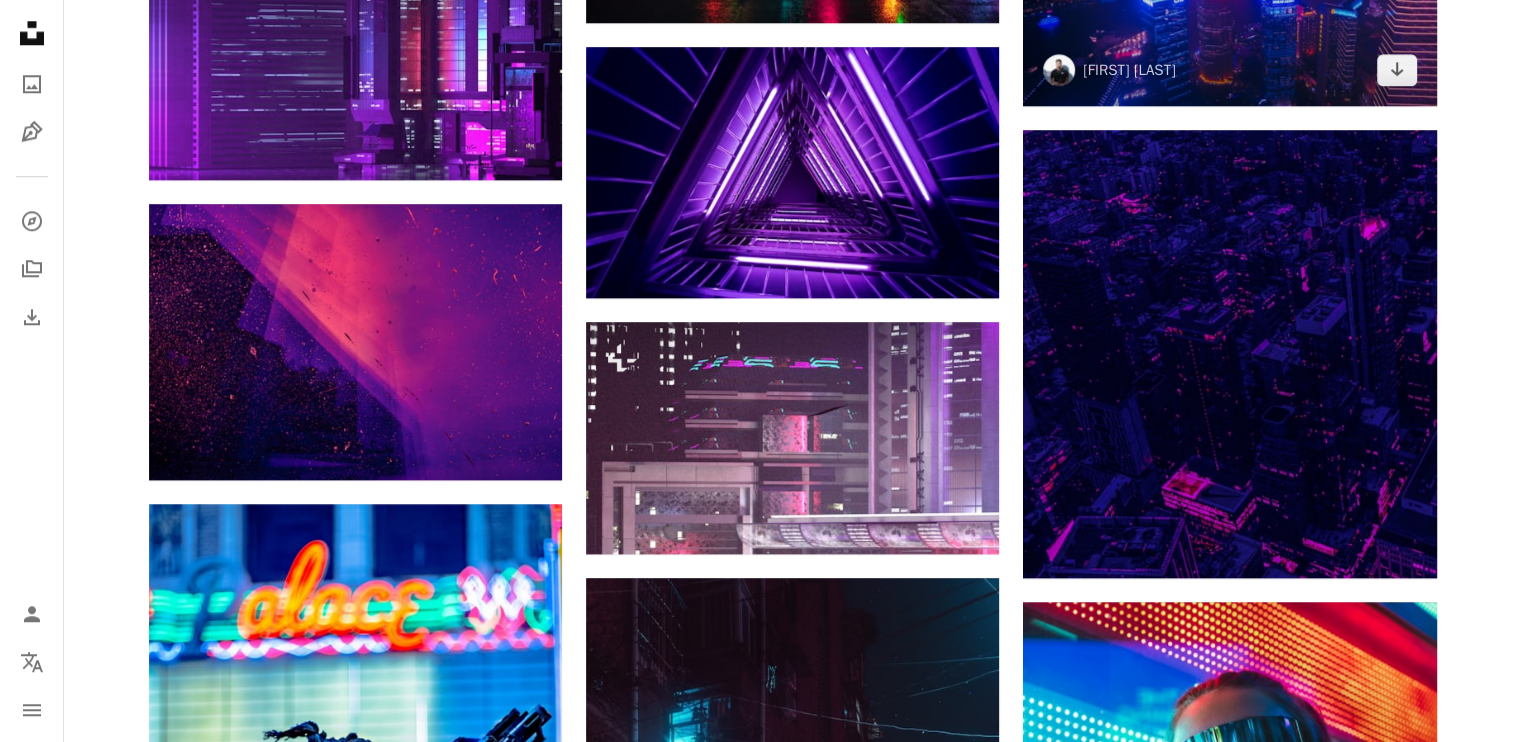 scroll, scrollTop: 2100, scrollLeft: 0, axis: vertical 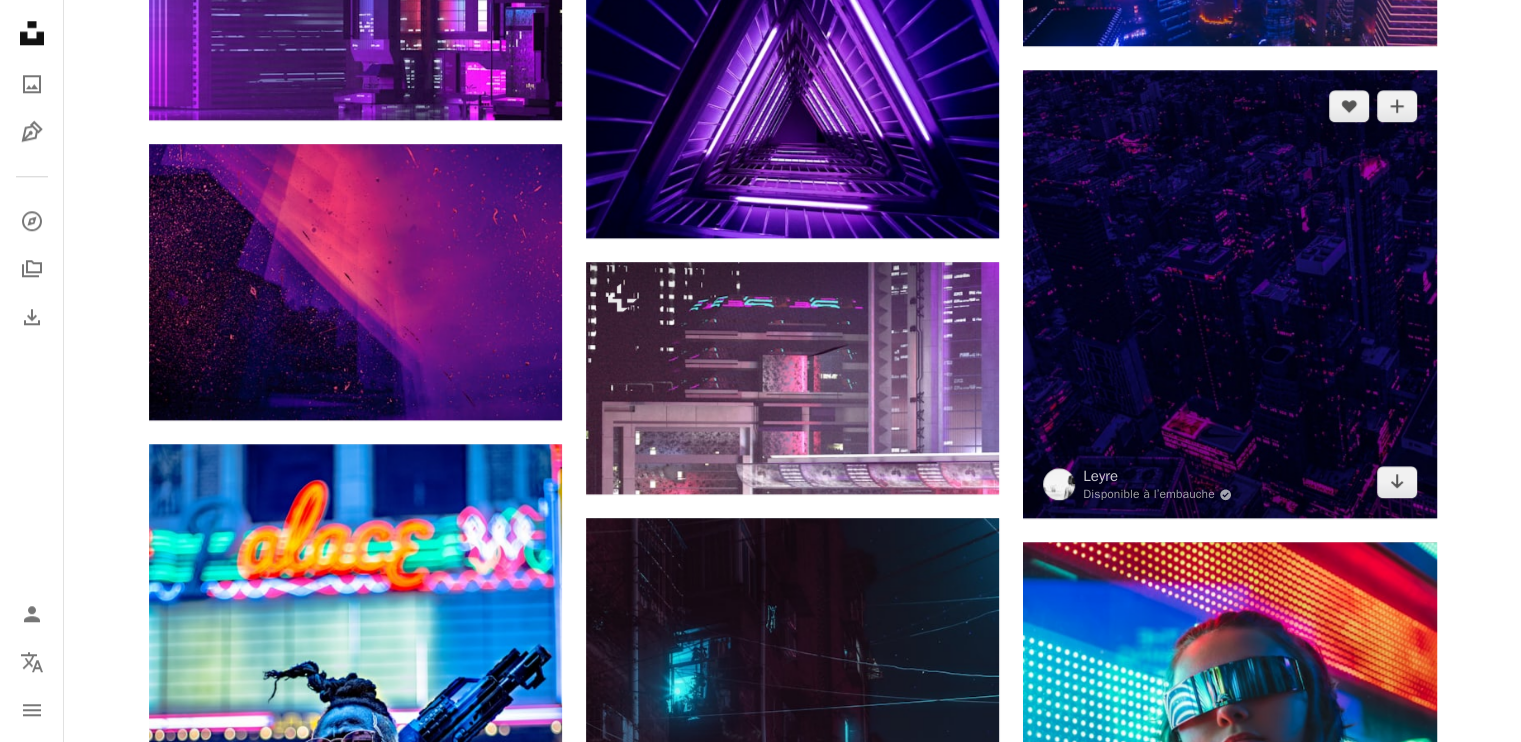 click at bounding box center (1229, 294) 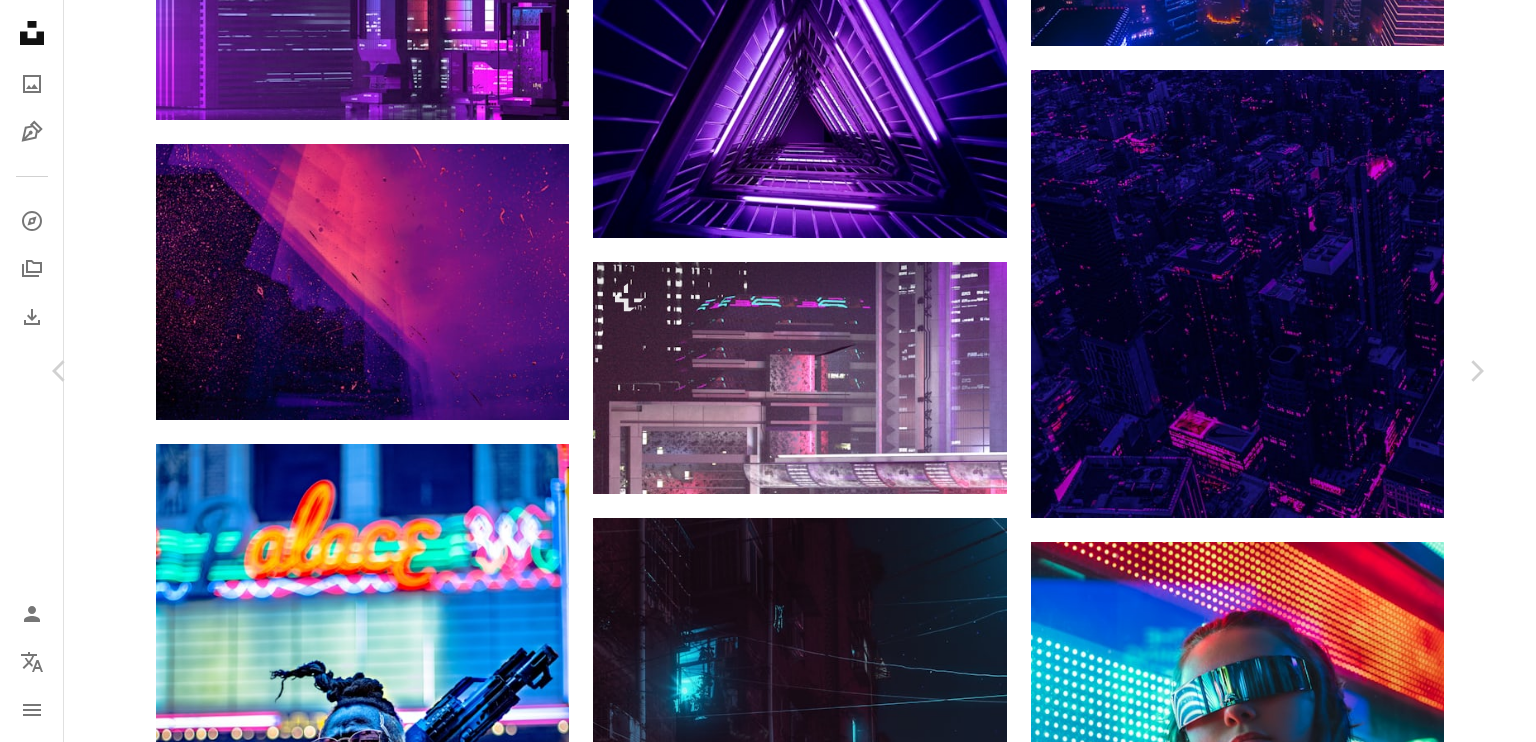 click on "Télécharger gratuitement" at bounding box center [1254, 2668] 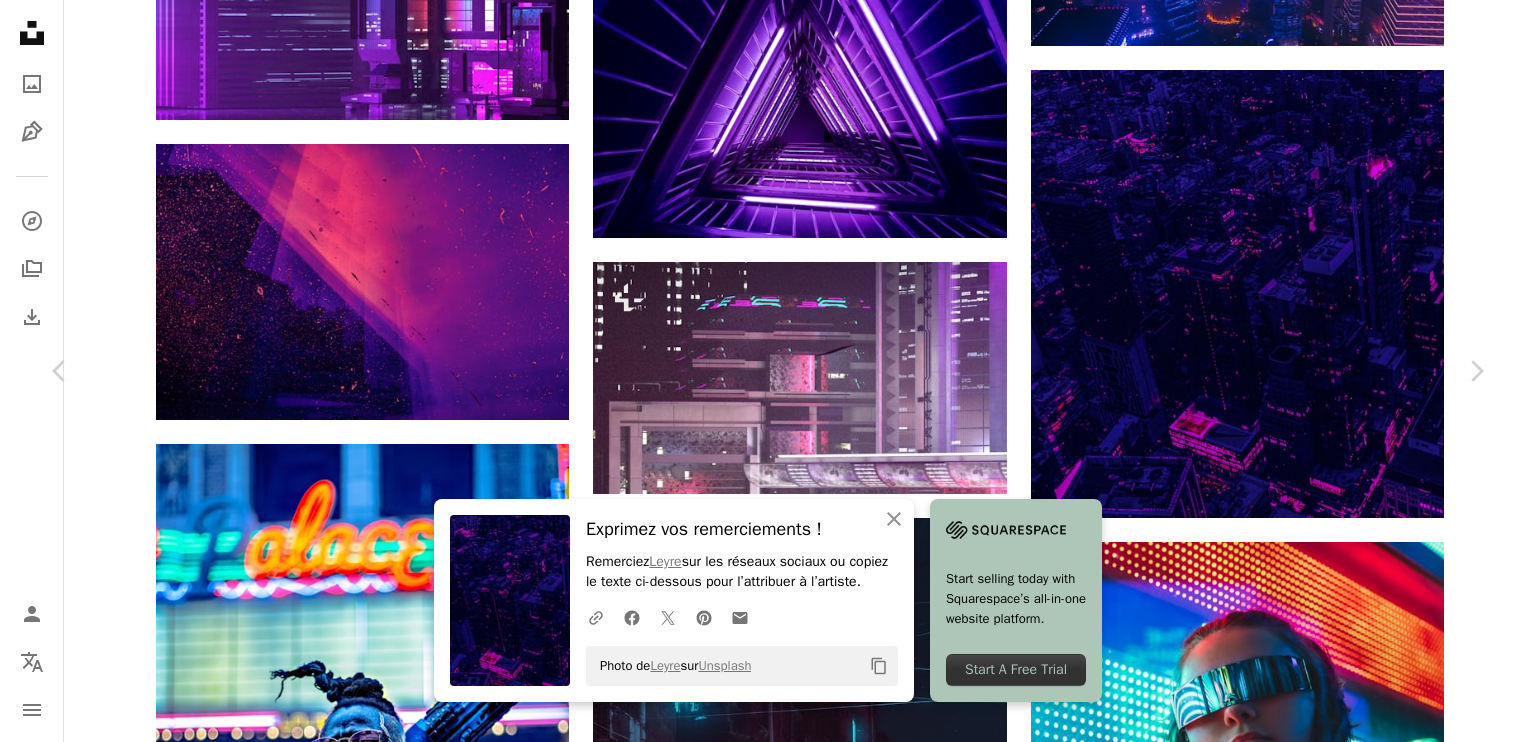 click on "An X shape Chevron left Chevron right An X shape Fermer Exprimez vos remerciements ! Remerciez  [PERSON]  sur les réseaux sociaux ou copiez le texte ci-dessous pour l’attribuer à l’artiste. A URL sharing icon (chains) Facebook icon X (formerly Twitter) icon Pinterest icon An envelope Photo de  [PERSON]  sur  Unsplash
Copy content Start selling today with Squarespace’s all-in-one website platform. Start A Free Trial [PERSON] Disponible à l’embauche A checkmark inside of a circle A heart A plus sign Télécharger gratuitement Chevron down Zoom in Vues 7 297 263 Téléchargements 111 334 A forward-right arrow Partager Info icon Infos More Actions A map marker [CITY], [CITY], [COUNTRY] Calendar outlined Publiée le  [DATE] Camera Apple, iPhone 6s Safety Utilisation gratuite sous la  Licence Unsplash ville rose concevoir cyberpunk pourpre futur futuriste horizon punk [CITY] ([COUNTRY]) au-dessus arrière-plan bâtiment noir bleu [CITY] paysage urbain éclairage néon  |   ↗" at bounding box center (768, 2992) 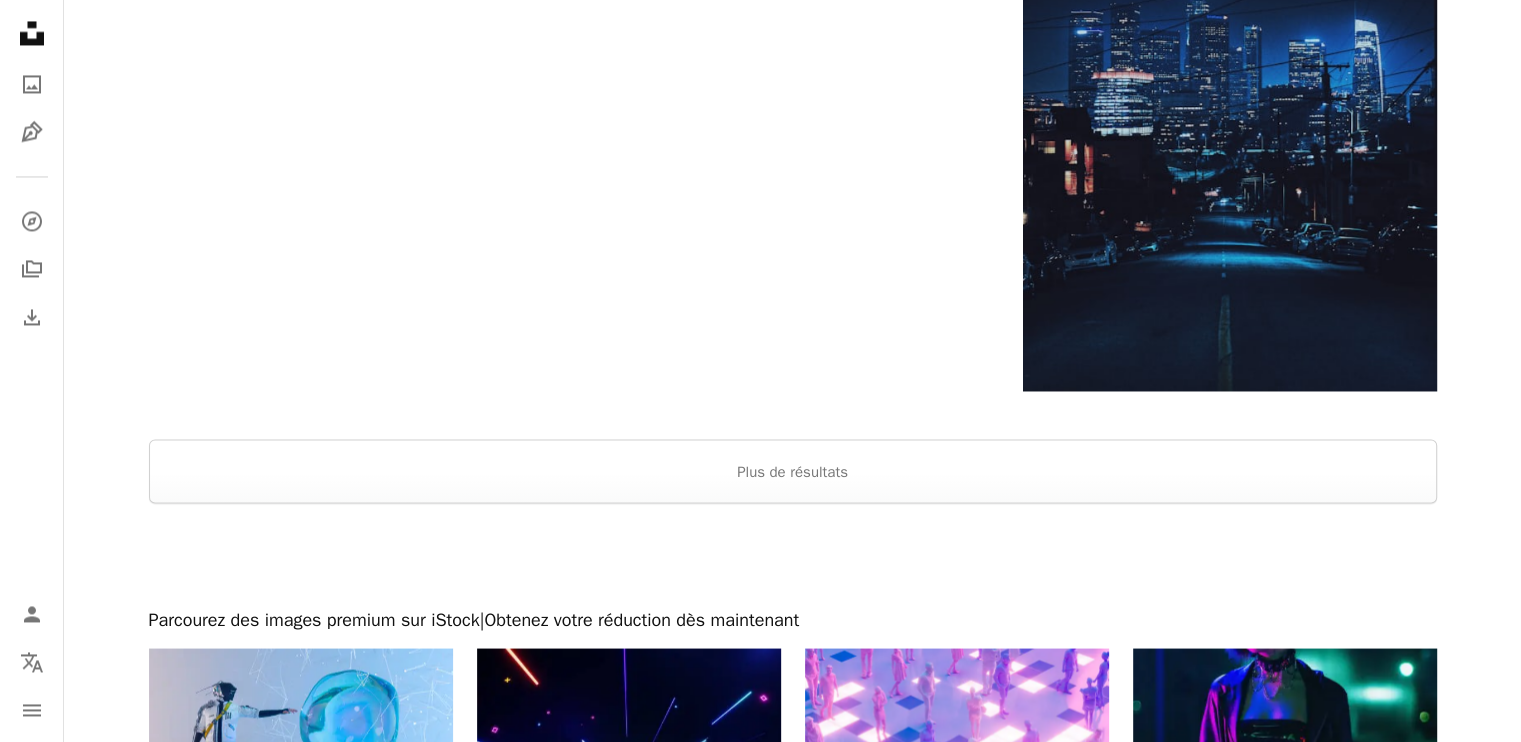 scroll, scrollTop: 3400, scrollLeft: 0, axis: vertical 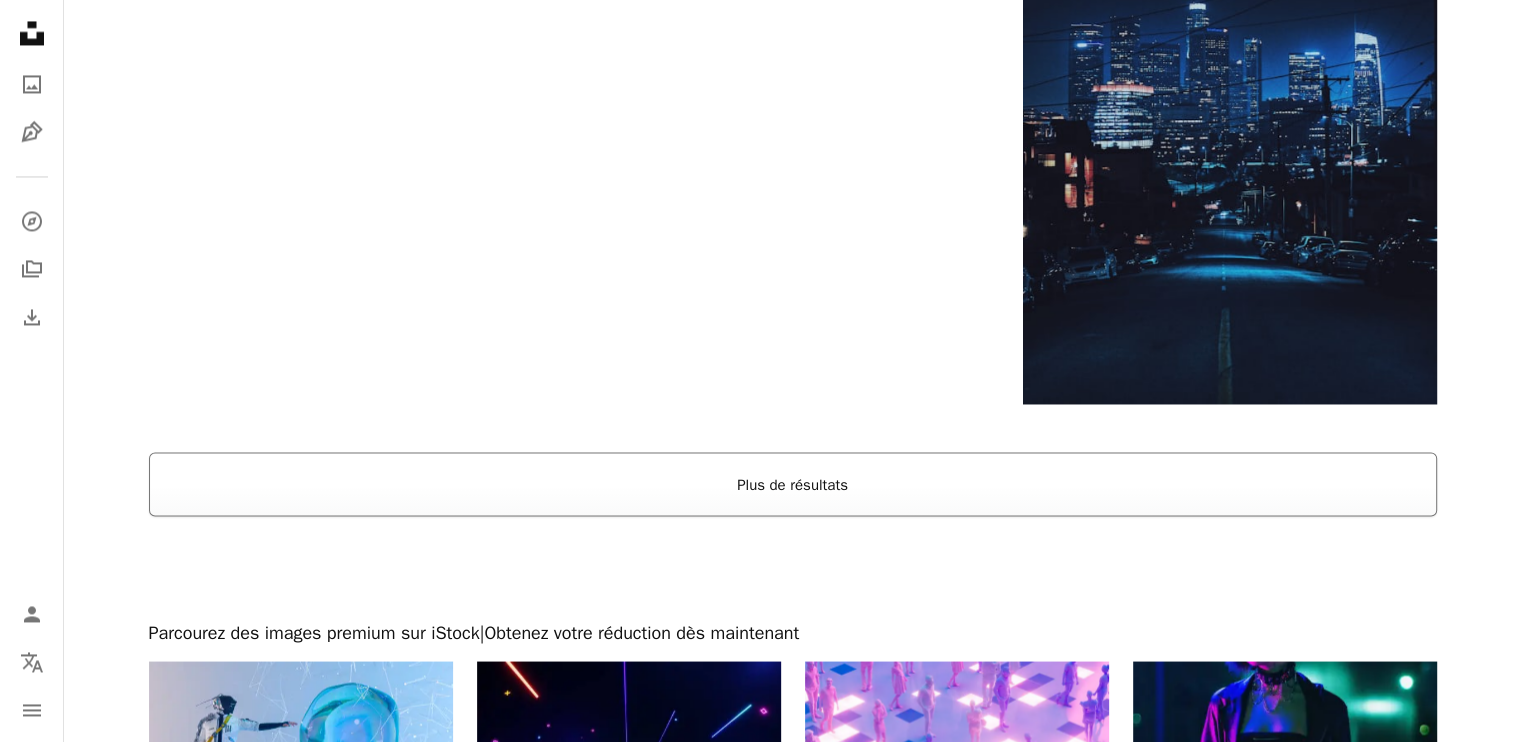 click on "Plus de résultats" at bounding box center (793, 484) 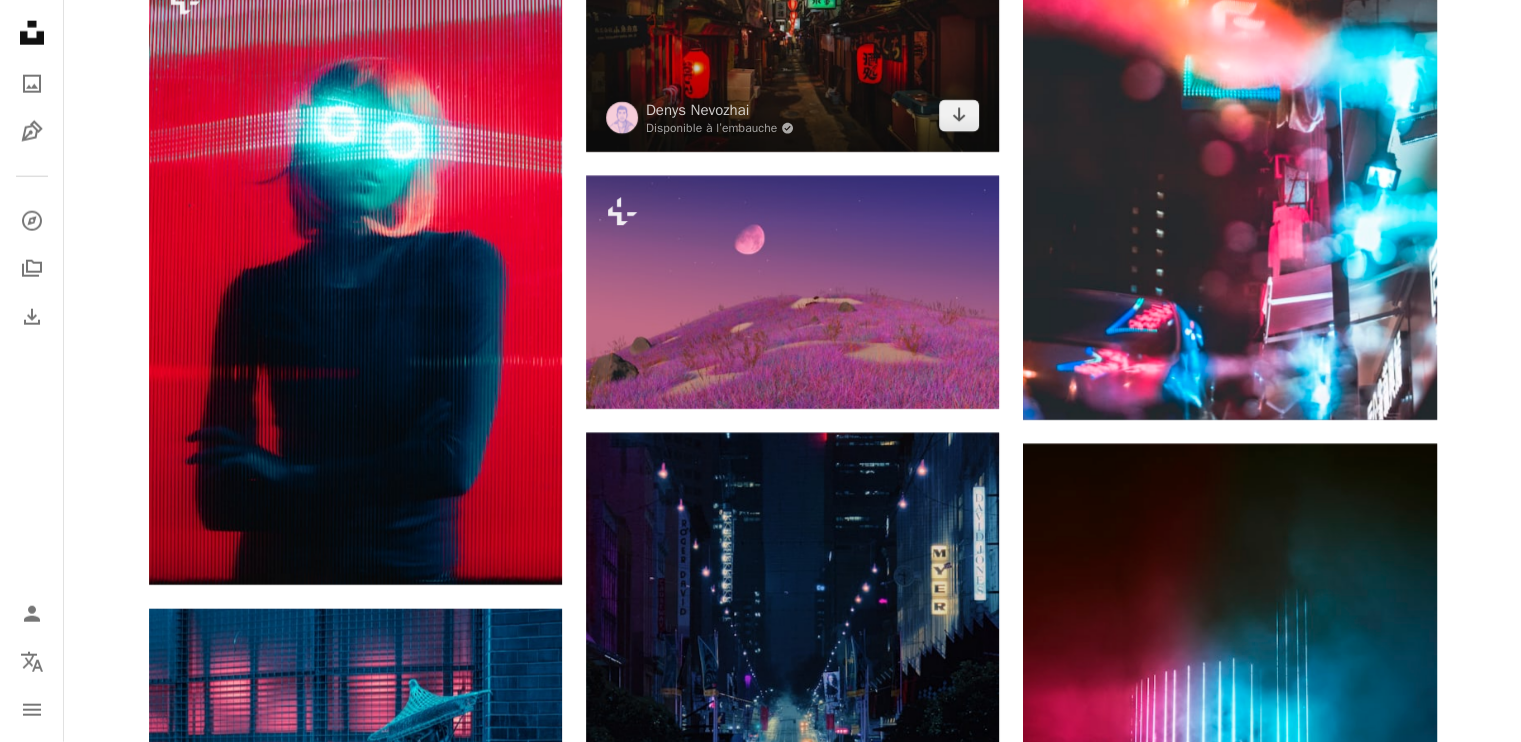 scroll, scrollTop: 5300, scrollLeft: 0, axis: vertical 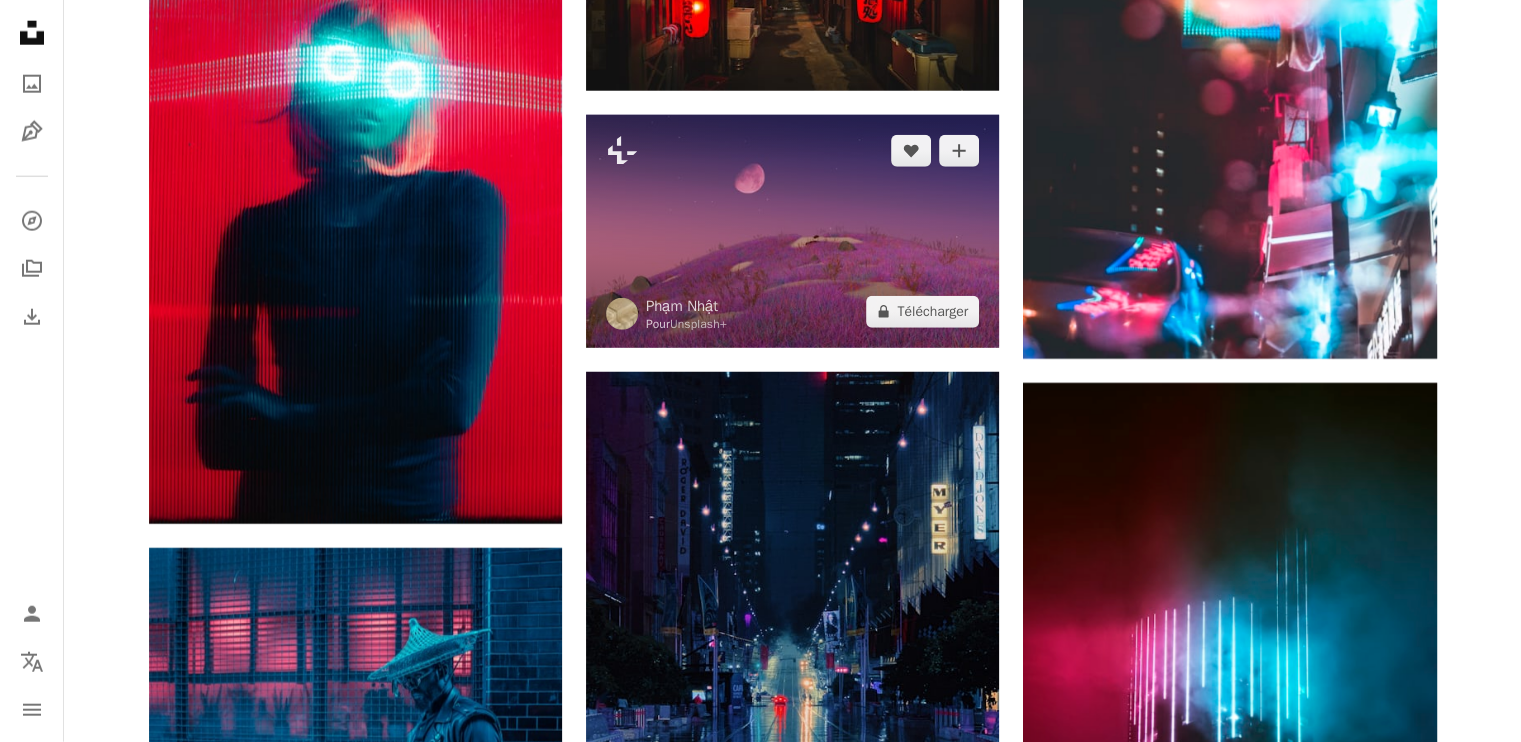 click at bounding box center [792, 231] 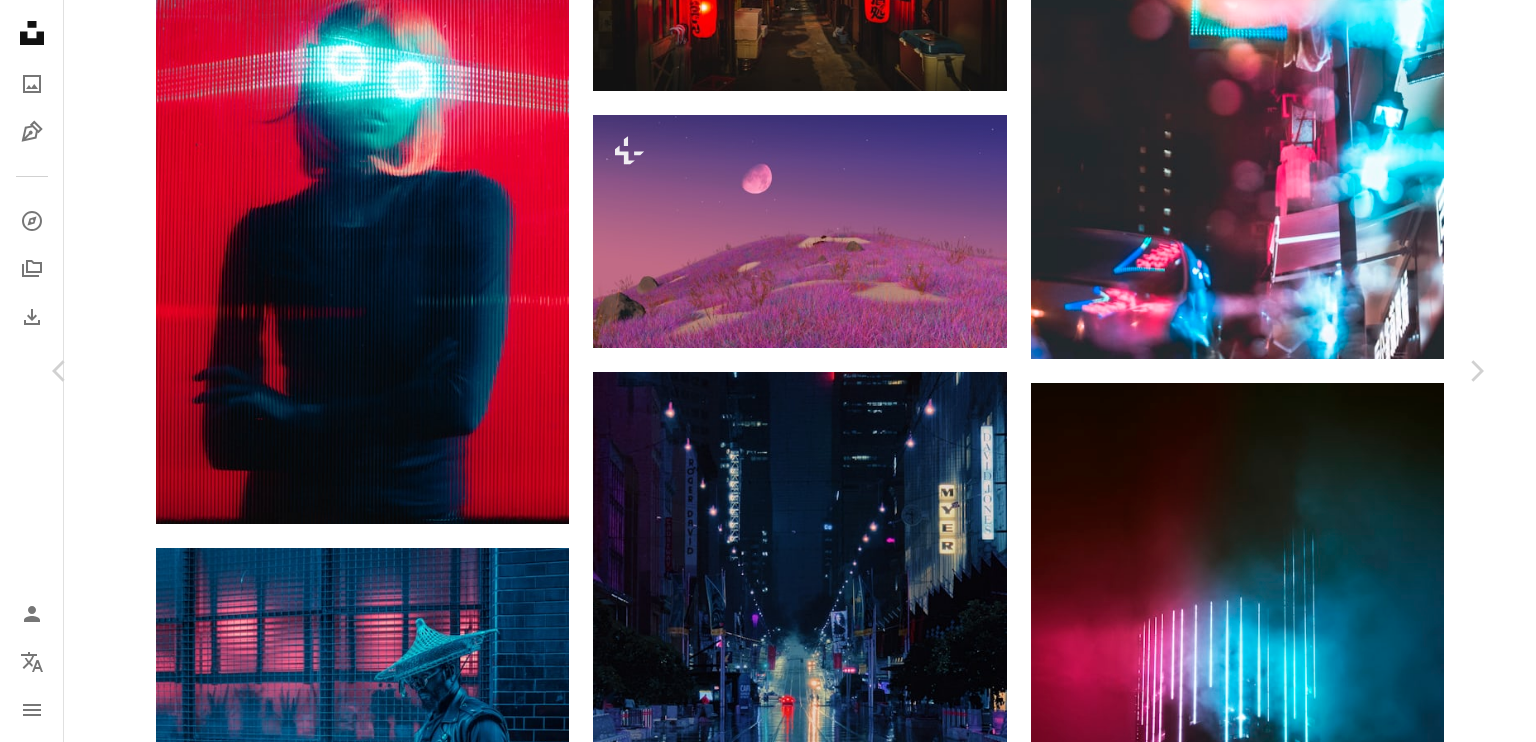 click on "An X shape Chevron left Chevron right Phạm Nhật Pour  Unsplash+ A heart A plus sign A lock Télécharger Zoom in A forward-right arrow Partager More Actions Calendar outlined Publiée le  6 février 2023 Safety Contenu cédé sous  Licence Unsplash+ papier peint arrière-plan Images 4K ciel nocturne Rendu 3D fond d'écran de bureau Image digitale Wallpapers fond rose rendre Milieux prairie Fond d’écran mobile Terrain en herbe texture de l’herbe Ciel lunaire rendu 3d hautes terres étoiles la nuit Arrière-plans Images associées Plus sign for Unsplash+ A heart A plus sign Alexander Mils Pour  Unsplash+ A lock Télécharger Plus sign for Unsplash+ A heart A plus sign Alexander Mils Pour  Unsplash+ A lock Télécharger Plus sign for Unsplash+ A heart A plus sign Resource Database Pour  Unsplash+ A lock Télécharger Plus sign for Unsplash+ A heart A plus sign Sumaid pal Singh Bakshi Pour  Unsplash+ A lock Télécharger Plus sign for Unsplash+ A heart A plus sign Alexander Mils Pour  Unsplash+ A lock" at bounding box center (768, 5557) 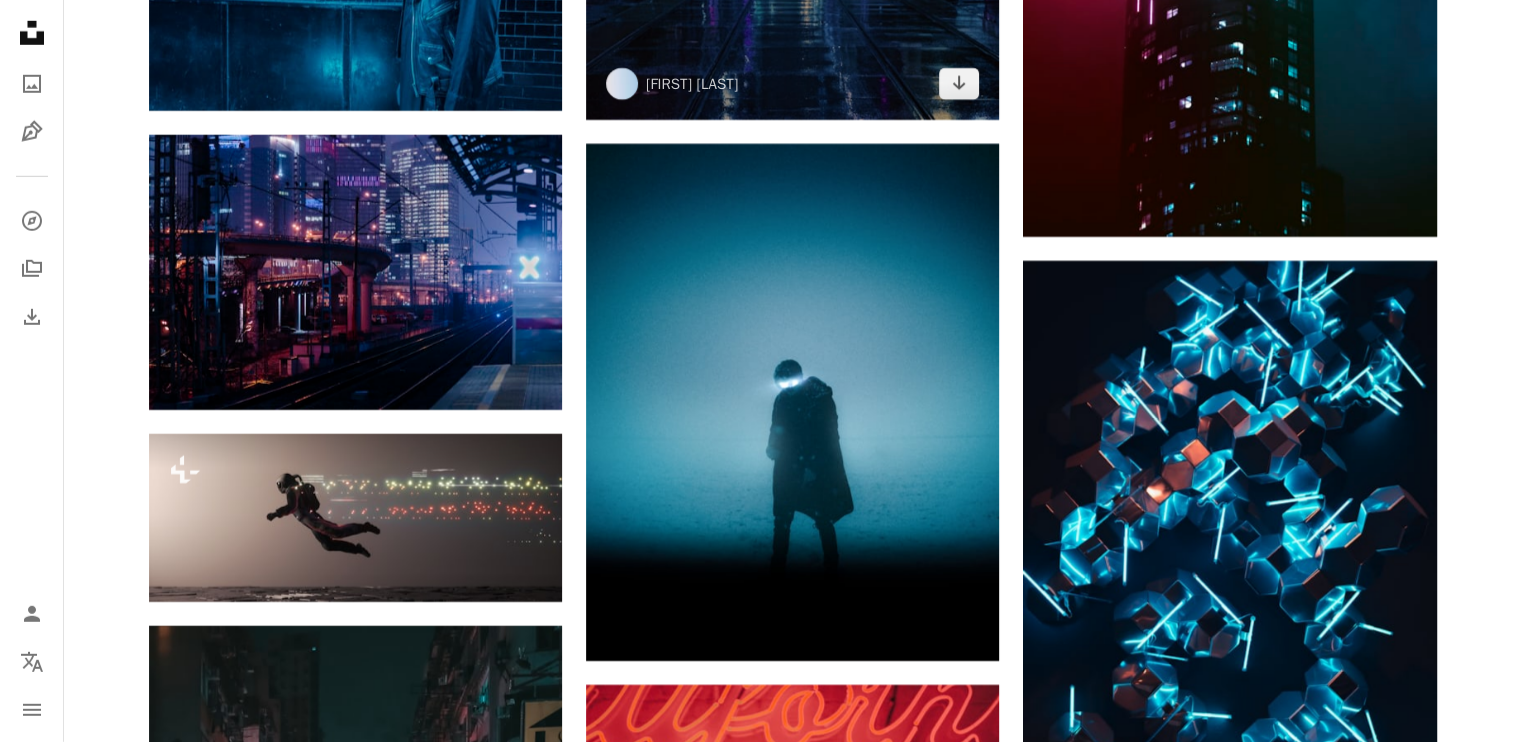 scroll, scrollTop: 6100, scrollLeft: 0, axis: vertical 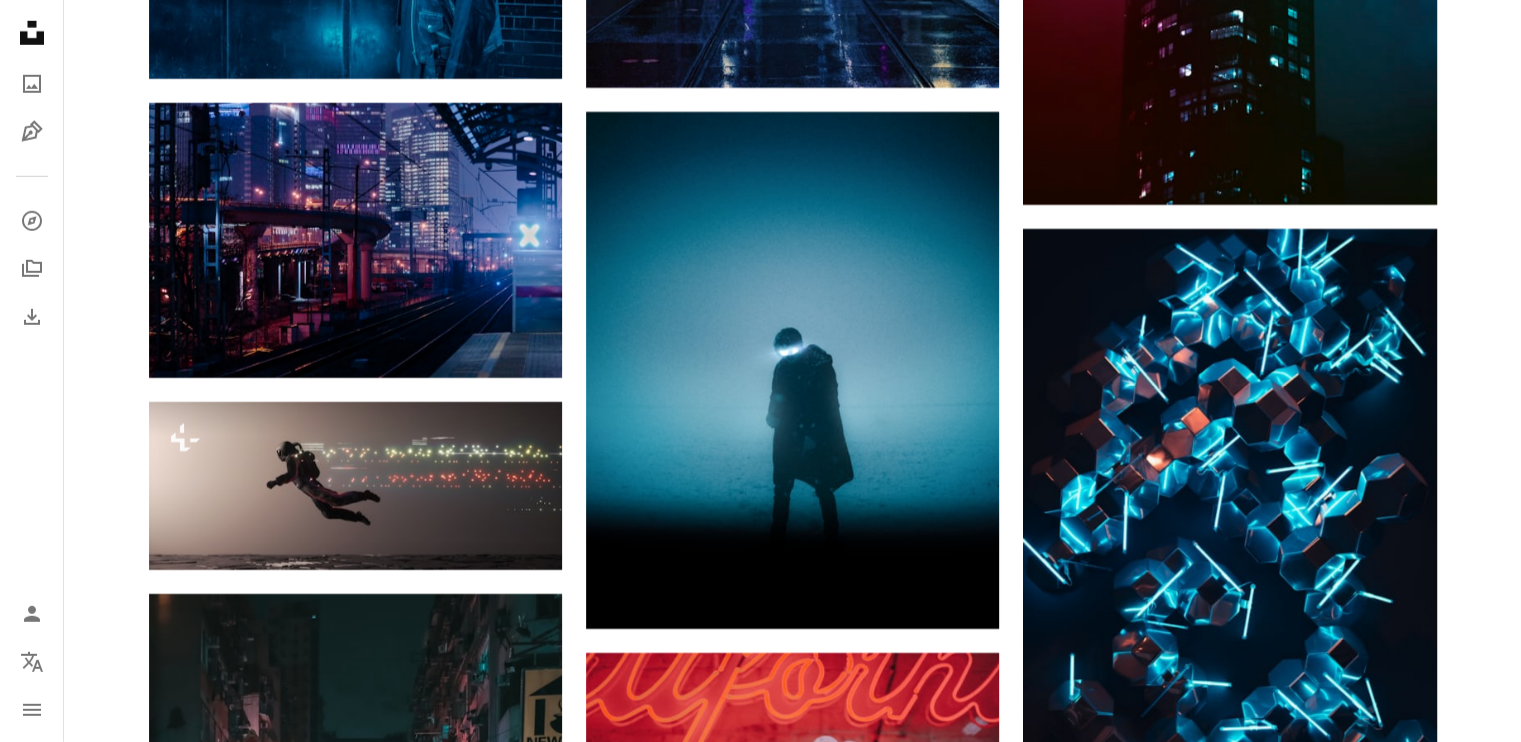 drag, startPoint x: 17, startPoint y: 417, endPoint x: 48, endPoint y: 429, distance: 33.24154 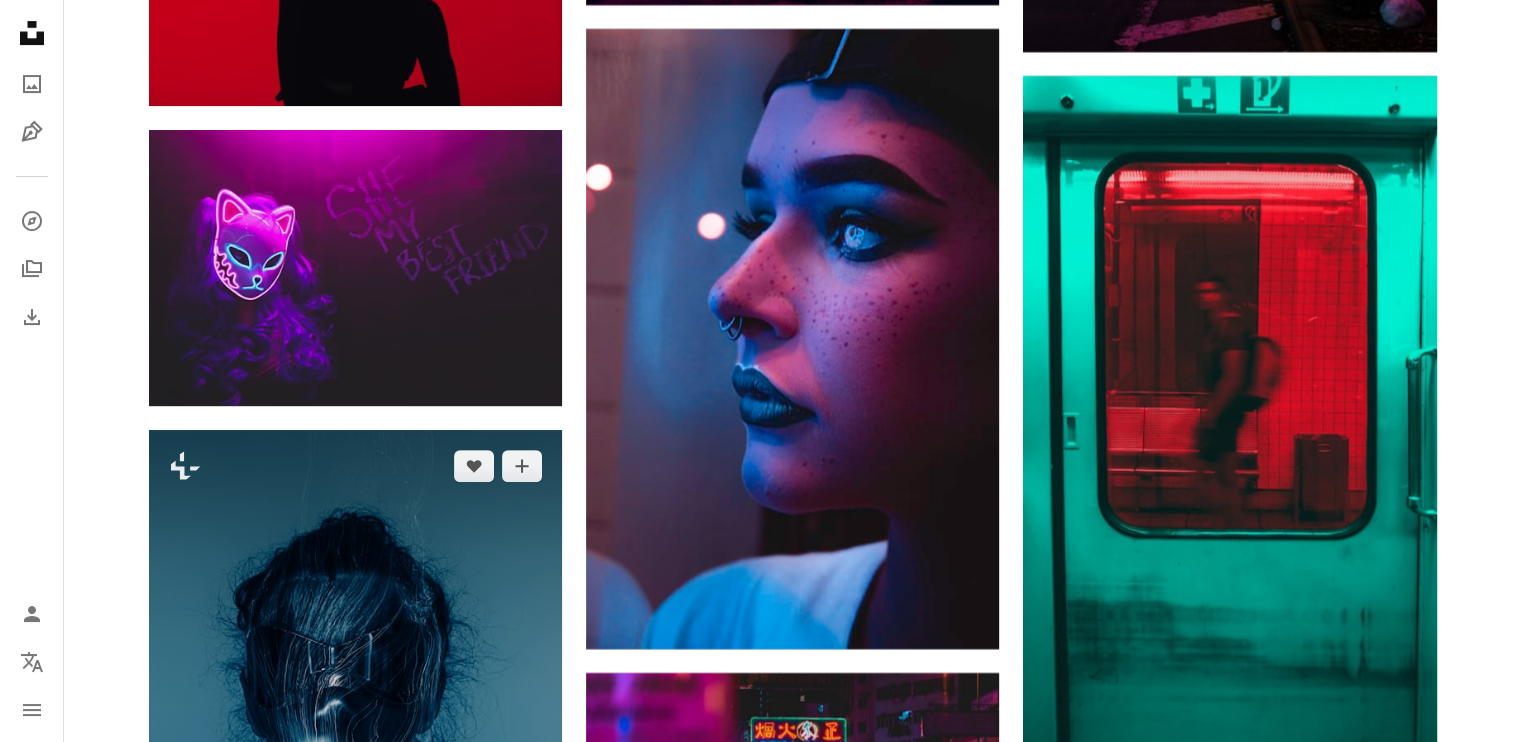 scroll, scrollTop: 15900, scrollLeft: 0, axis: vertical 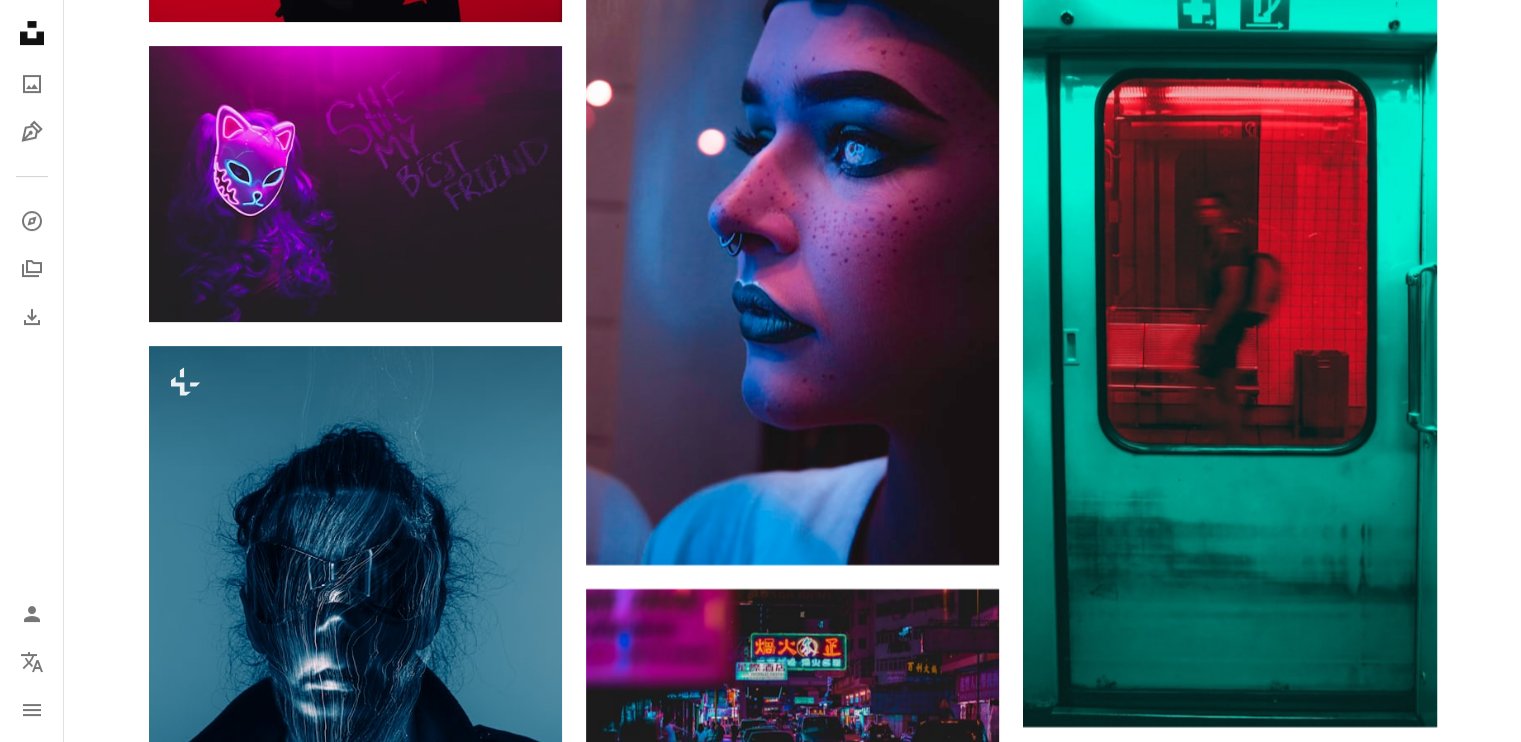 click on "Plus sign for Unsplash+ A heart A plus sign [FIRST] [LAST] Pour  Unsplash+ A lock Télécharger A heart A plus sign [FIRST] [LAST] Arrow pointing down Plus sign for Unsplash+ A heart A plus sign [FIRST] [LAST] Pour  Unsplash+ A lock Télécharger A heart A plus sign [FIRST] [LAST] Arrow pointing down A heart A plus sign [FIRST] [LAST] Disponible à l’embauche A checkmark inside of a circle Arrow pointing down Plus sign for Unsplash+ A heart A plus sign [FIRST] [LAST] Pour  Unsplash+ A lock Télécharger A heart A plus sign [FIRST] [LAST] Arrow pointing down A heart A plus sign [FIRST] [LAST] Arrow pointing down –– ––– –––  –– ––– –  ––– –––  ––––  –   – –– –––  – – ––– –– –– –––– –– On-brand and on budget images for your next campaign Learn More A heart A plus sign [LAST] [FIRST]" at bounding box center [792, -6256] 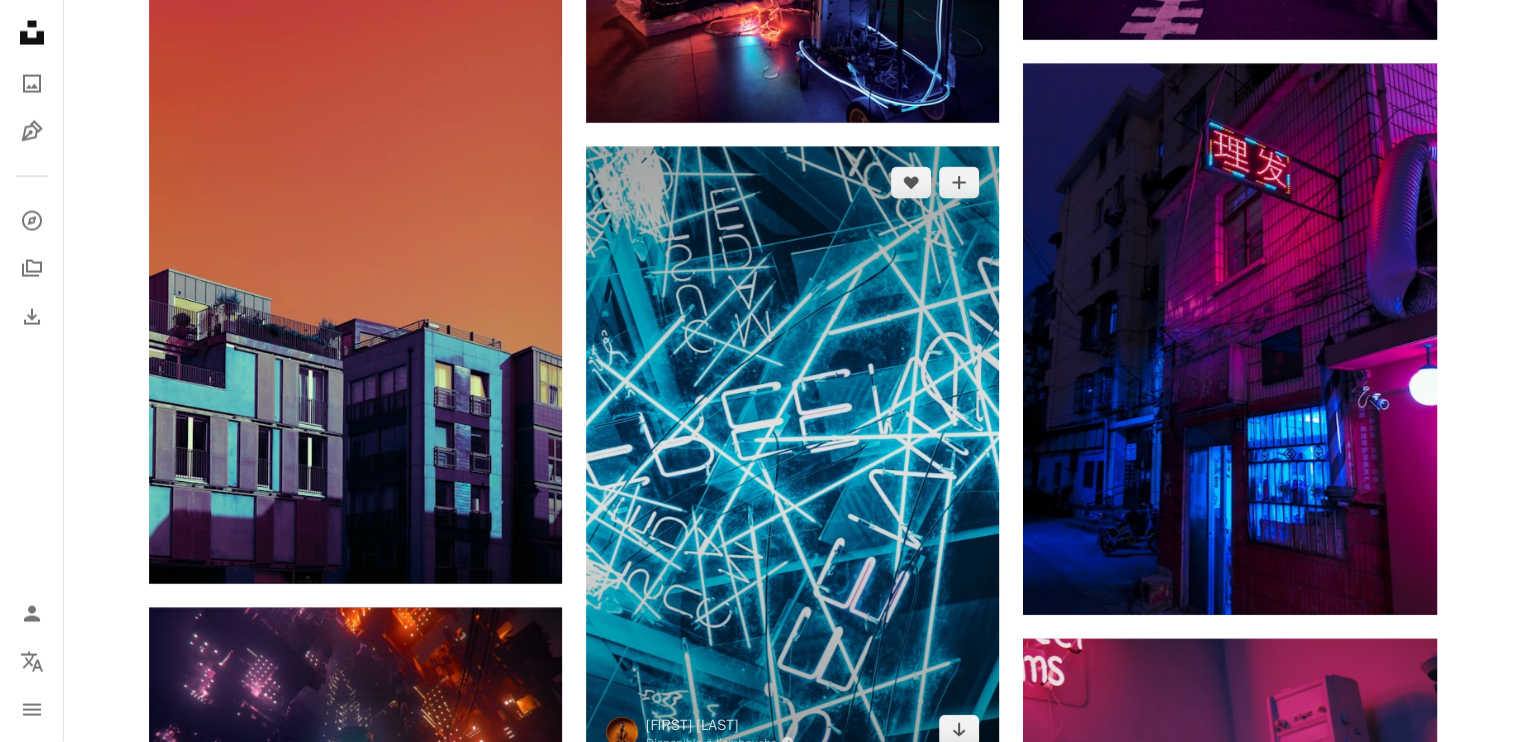 scroll, scrollTop: 20100, scrollLeft: 0, axis: vertical 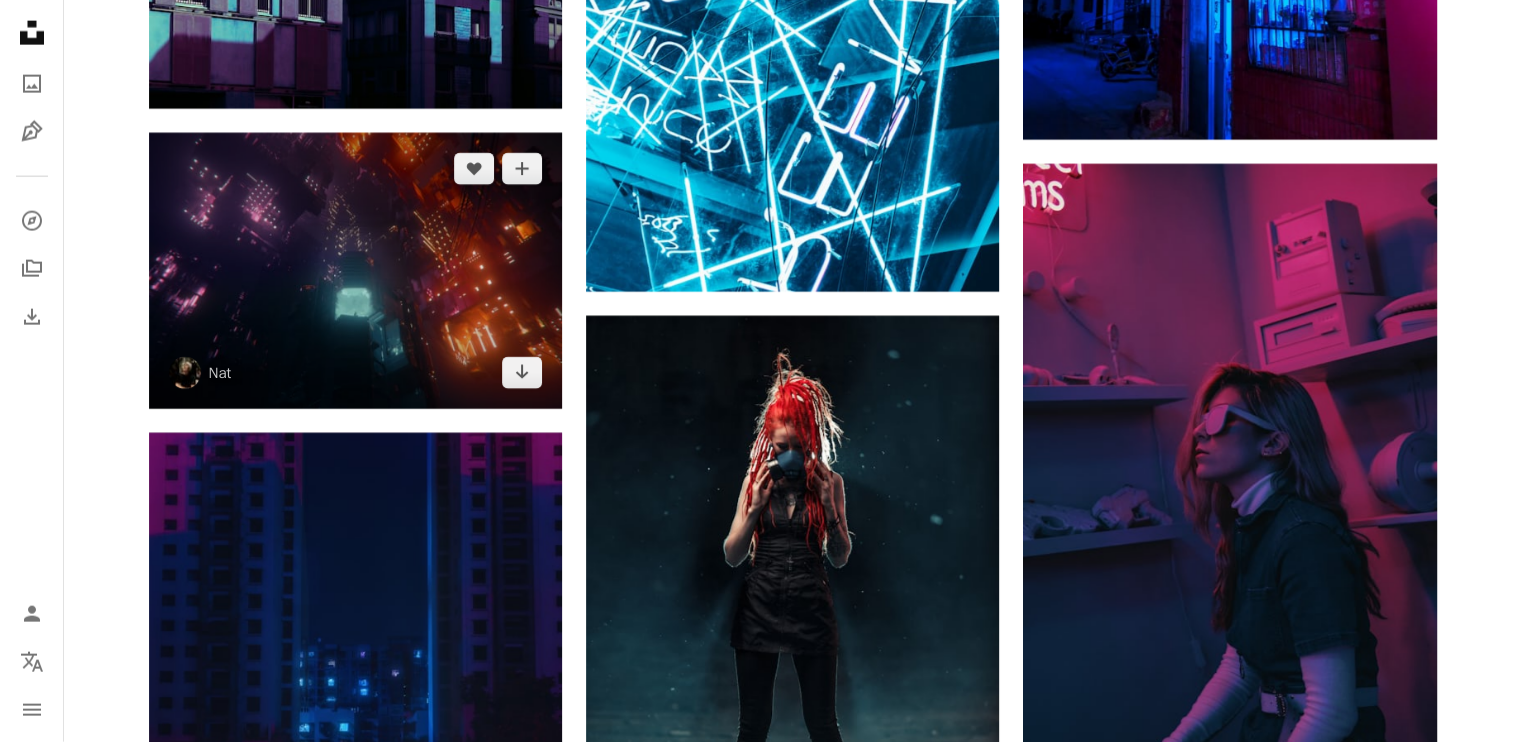 click at bounding box center [355, 270] 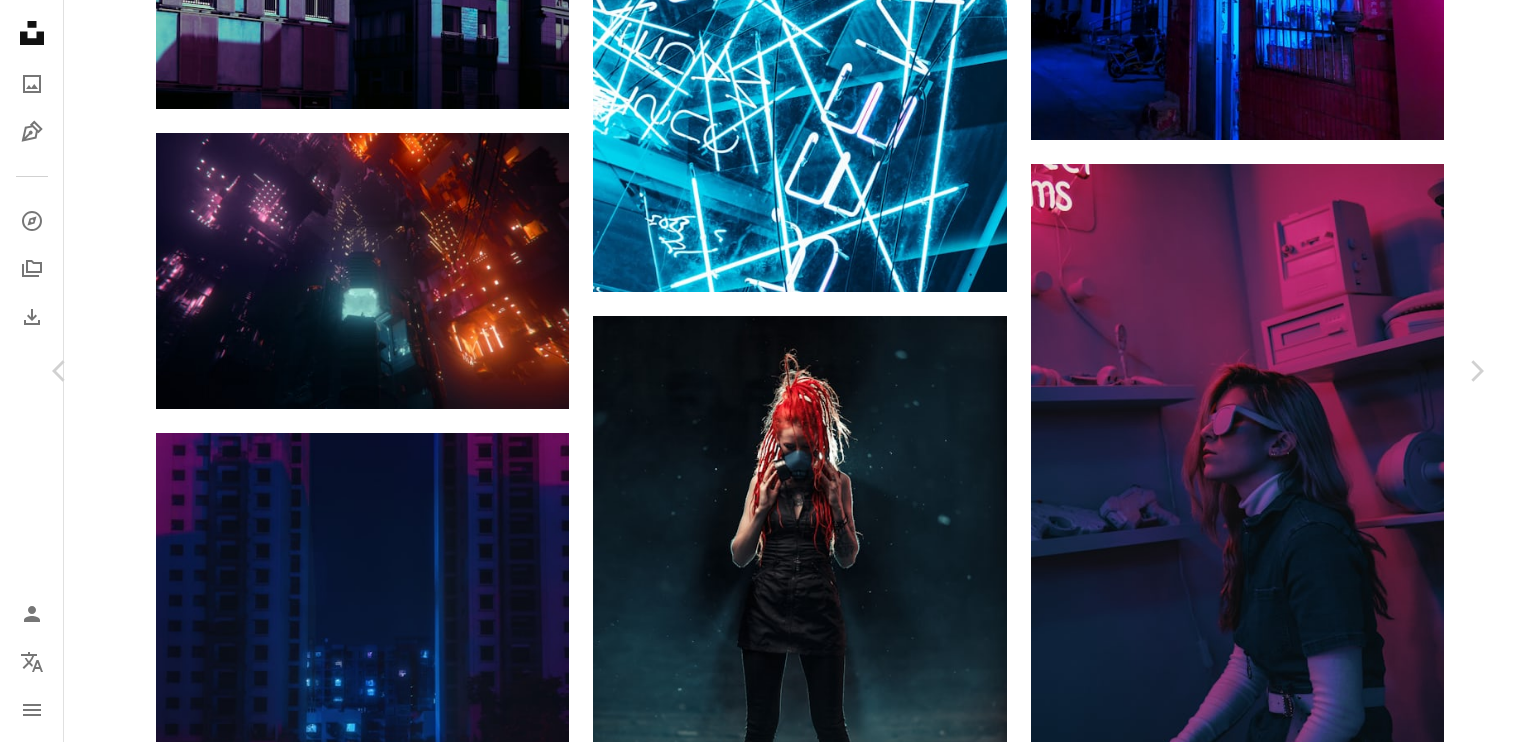 click on "Télécharger gratuitement" at bounding box center [1254, 4827] 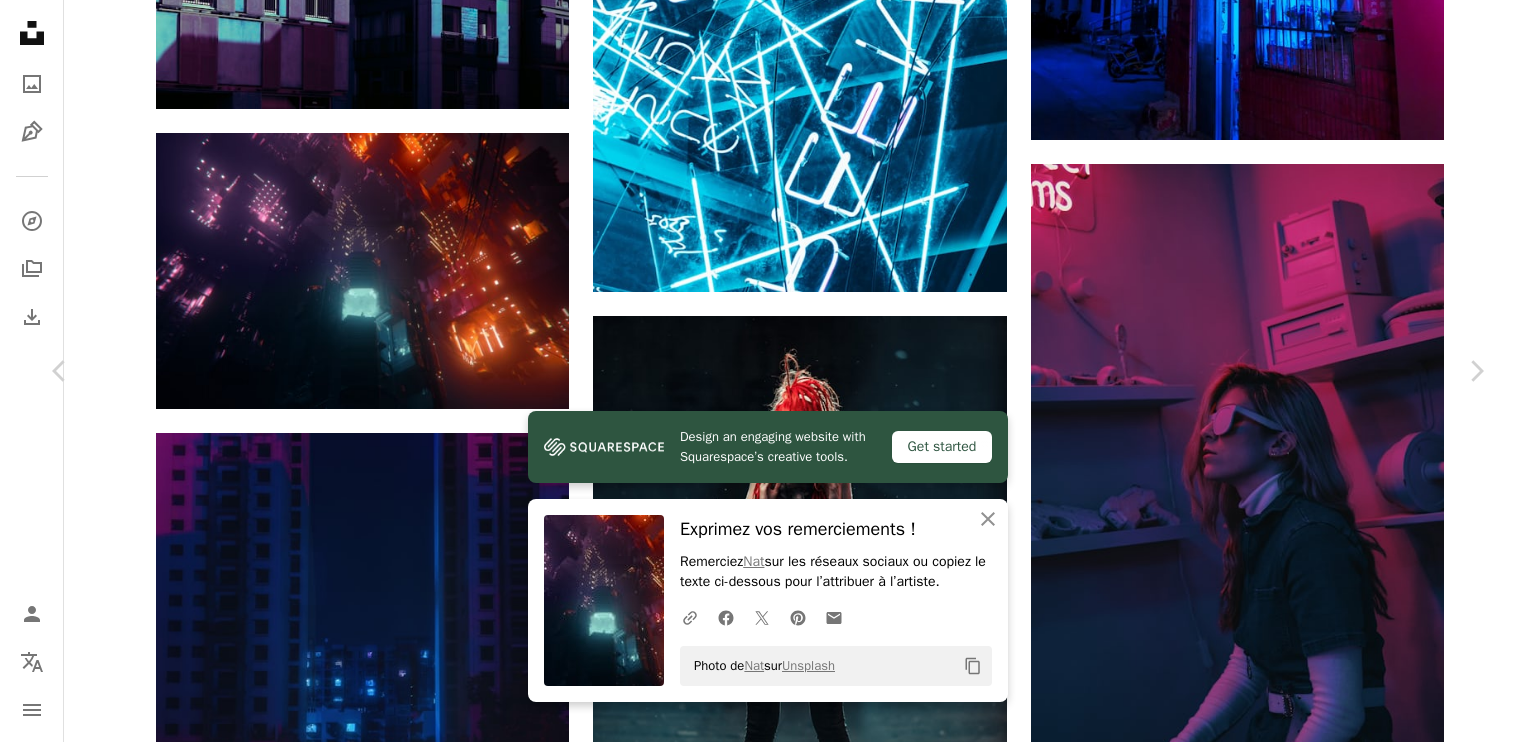 click on "An X shape Chevron left Chevron right Design an engaging website with Squarespace’s creative tools. Get started An X shape Fermer Exprimez vos remerciements ! Remerciez  [PERSON]  sur les réseaux sociaux ou copiez le texte ci-dessous pour l’attribuer à l’artiste. A URL sharing icon (chains) Facebook icon X (formerly Twitter) icon Pinterest icon An envelope Photo de  [PERSON]  sur  Unsplash
Copy content [PERSON] [PERSON] A heart A plus sign Télécharger gratuitement Chevron down Zoom in Vues 2 812 933 Téléchargements 42 694 Présentée dans Photos ,  Rendus 3D ,  Wallpapers A forward-right arrow Partager Info icon Infos More Actions Calendar outlined Publiée le  4 janvier 2023 Safety Utilisation gratuite sous la  Licence Unsplash papier peint ville Jeu cyberpunk futur néon Bâtiments Wallpapers informatique rendre Milieux Lumières ville de néon lueur atmosphère Néons future ville dystopie atmosphérique lumière Images Creative Commons Parcourez des images premium sur iStock  |   ↗ A heart" at bounding box center (768, 5151) 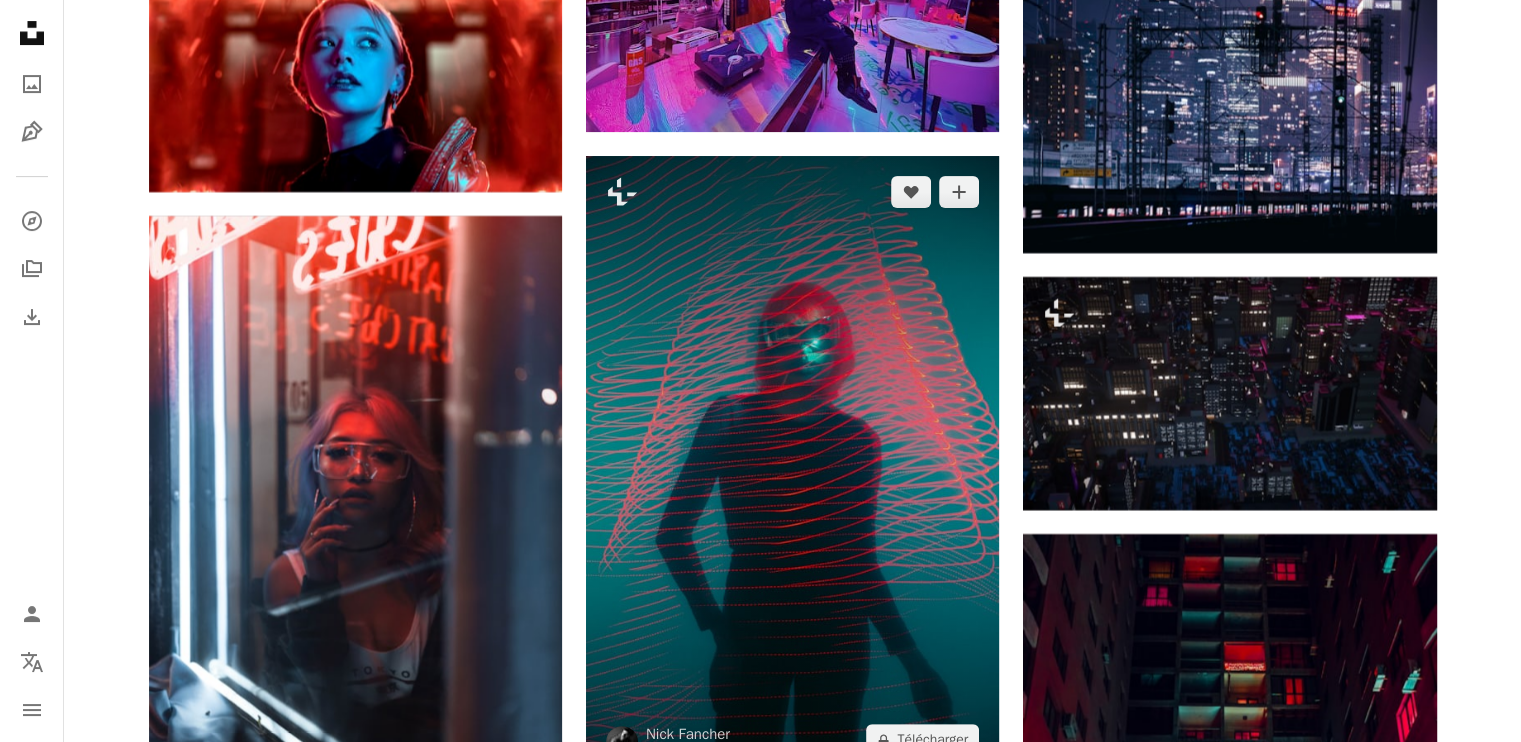 scroll, scrollTop: 23500, scrollLeft: 0, axis: vertical 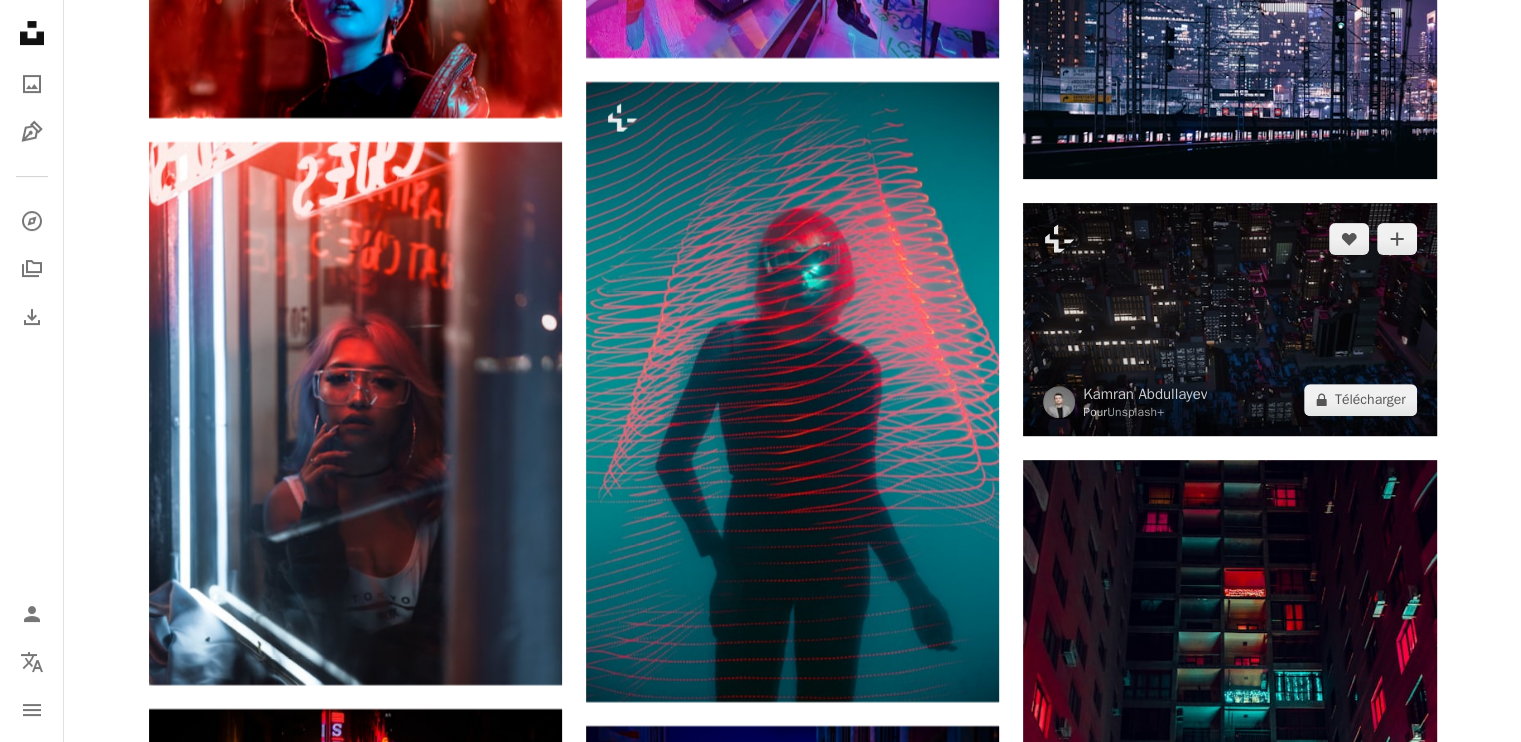 click at bounding box center (1229, 319) 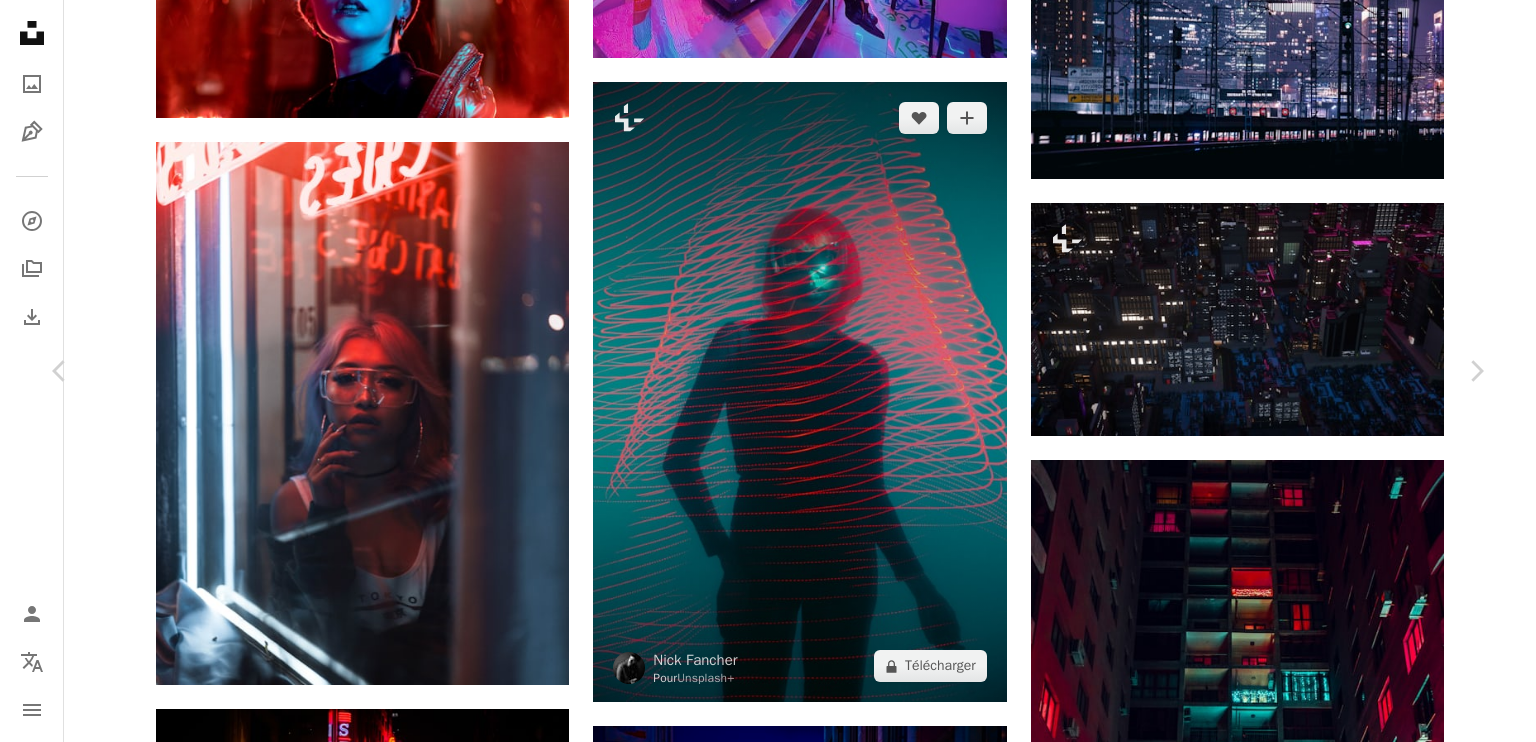 click on "An X shape Chevron left Chevron right Kamran Abdullayev Pour  Unsplash+ A heart A plus sign A lock Télécharger Zoom in A forward-right arrow Partager More Actions Calendar outlined Publiée le  17 mars 2023 Safety Contenu cédé sous  Licence Unsplash+ papier peint arrière-plan abstrait portrait cyberpunk futur urbain néon Rendu 3D Image digitale Cityscape rendre Formes Arrière-plan de nuit Technologie du futur futurisme Fond d’écran cyberpunk Photos banque d’images gratuites De cette série Chevron right Plus sign for Unsplash+ Plus sign for Unsplash+ Plus sign for Unsplash+ Plus sign for Unsplash+ Plus sign for Unsplash+ Plus sign for Unsplash+ Plus sign for Unsplash+ Plus sign for Unsplash+ Plus sign for Unsplash+ Plus sign for Unsplash+ Images associées" at bounding box center [768, 4712] 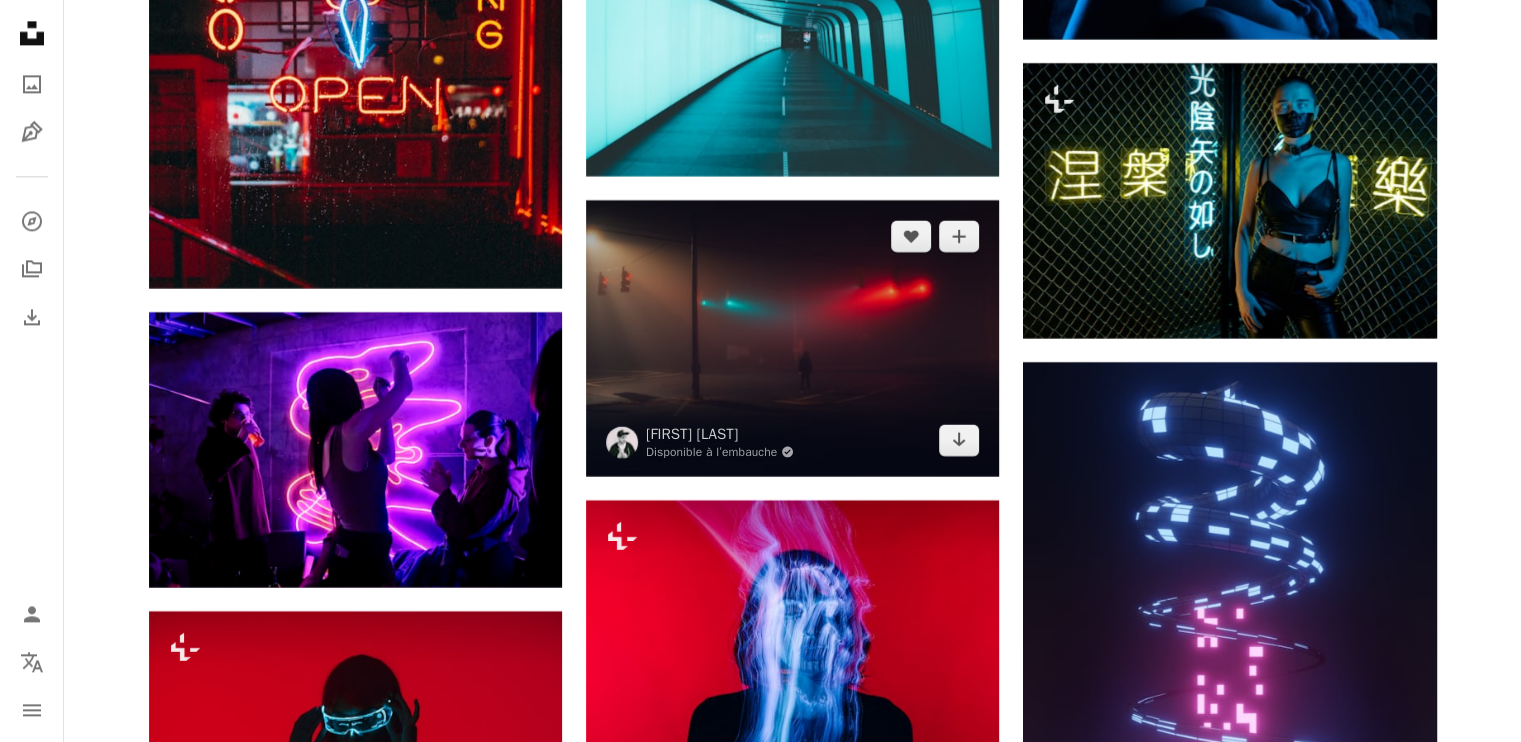 scroll, scrollTop: 25600, scrollLeft: 0, axis: vertical 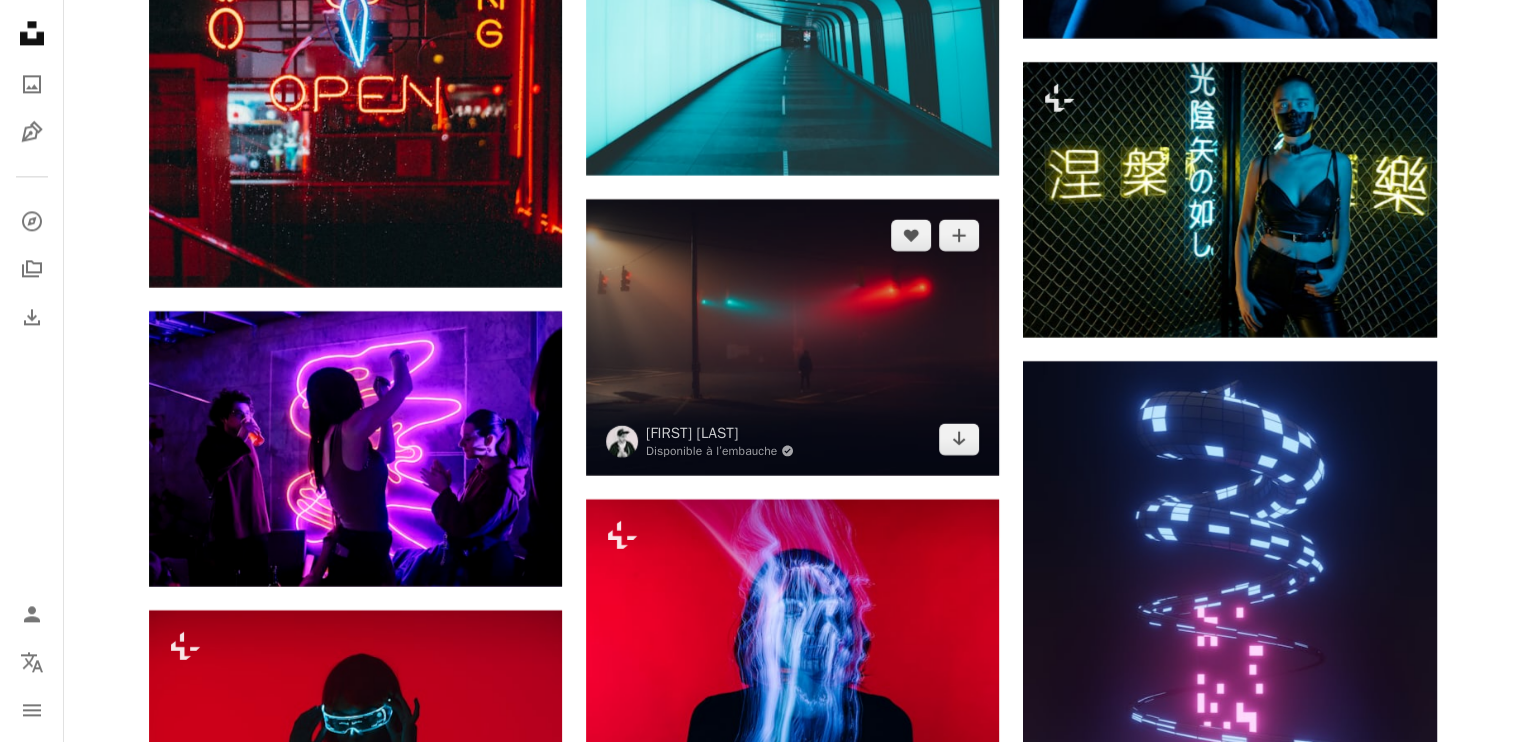 click at bounding box center (792, 336) 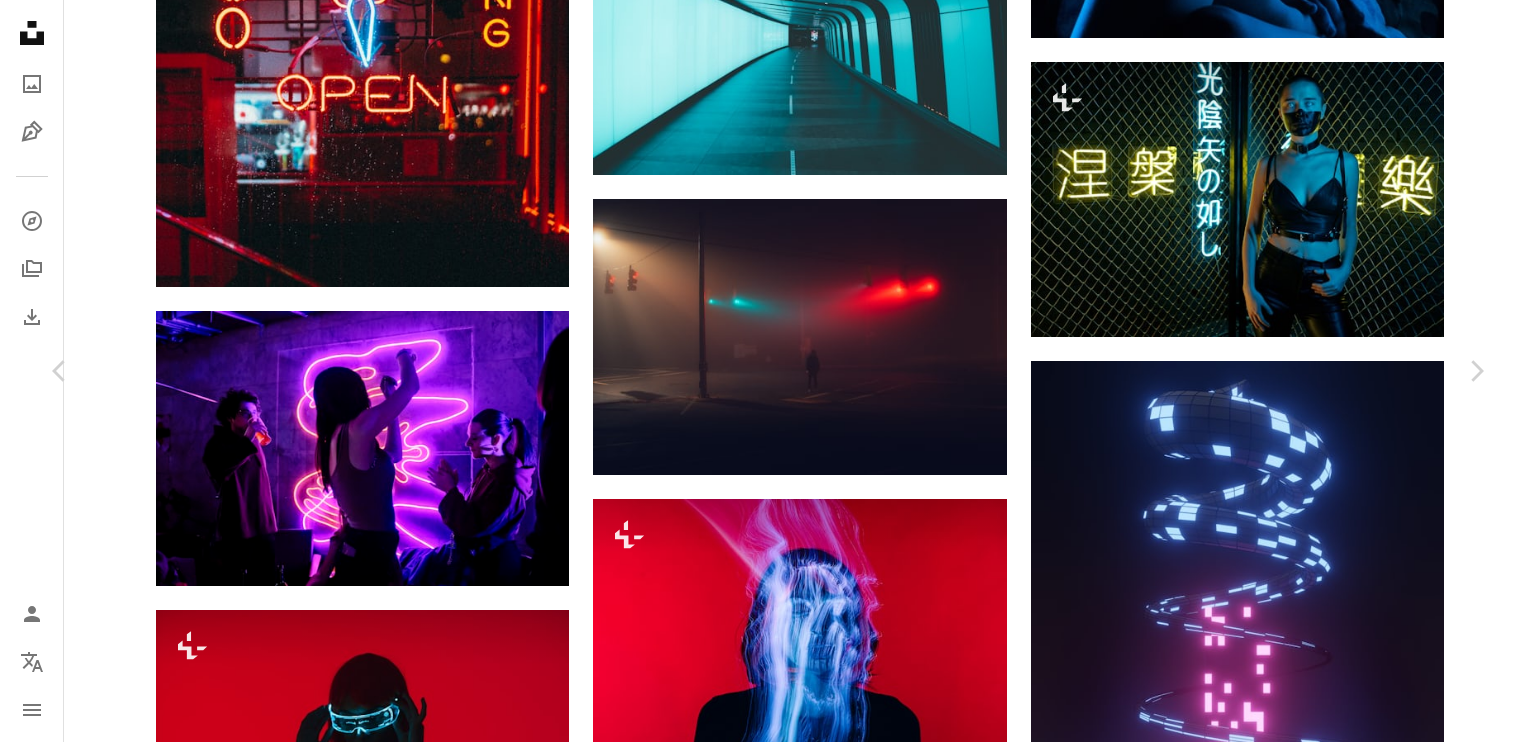 click on "An X shape Chevron left Chevron right Roman Denisenko Disponible à l’embauche A checkmark inside of a circle A heart A plus sign Télécharger gratuitement Chevron down Zoom in Vues 408 595 Téléchargements 5 222 A forward-right arrow Partager Info icon Infos More Actions A map marker Denver, PA, USA Calendar outlined Publiée le  19 février 2020 Camera NIKON CORPORATION, NIKON D750 Safety Utilisation gratuite sous la  Licence Unsplash portrait cyberpunk brouillard Lumières Longue exposition Onde de vapeur humain lumière États-Unis éclairage Feu de signalisation asphalte Denver brumeux fusée éclairante asphalte Images gratuites Parcourez des images premium sur iStock  |  - 20 % avec le code UNSPLASH20 Rendez-vous sur iStock  ↗ Images associées A heart A plus sign Roman Denisenko Disponible à l’embauche A checkmark inside of a circle Arrow pointing down Plus sign for Unsplash+ A heart A plus sign Mohammad Alizade Pour  Unsplash+ A lock Télécharger A heart A plus sign Poul Cariov Pour" at bounding box center (768, 5587) 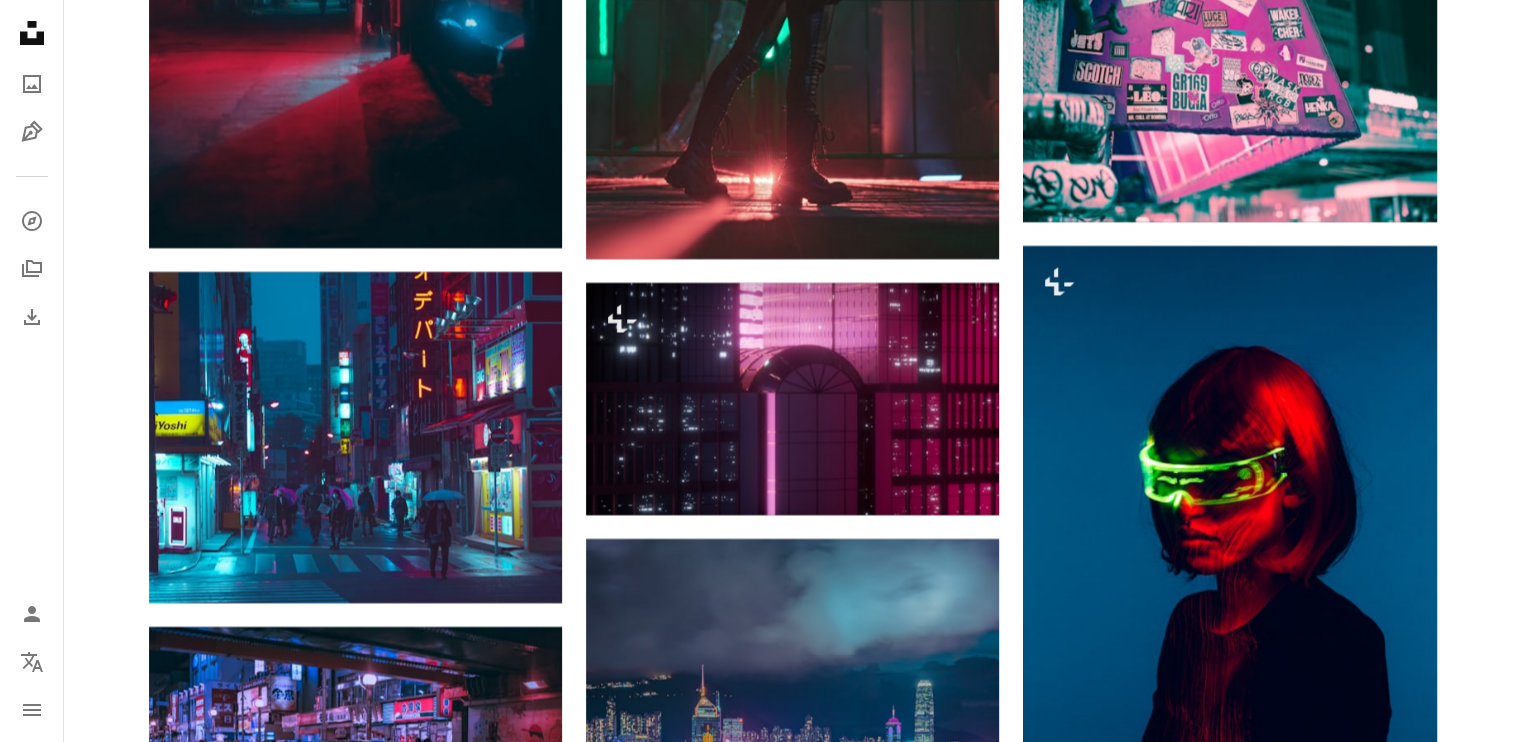 scroll, scrollTop: 30600, scrollLeft: 0, axis: vertical 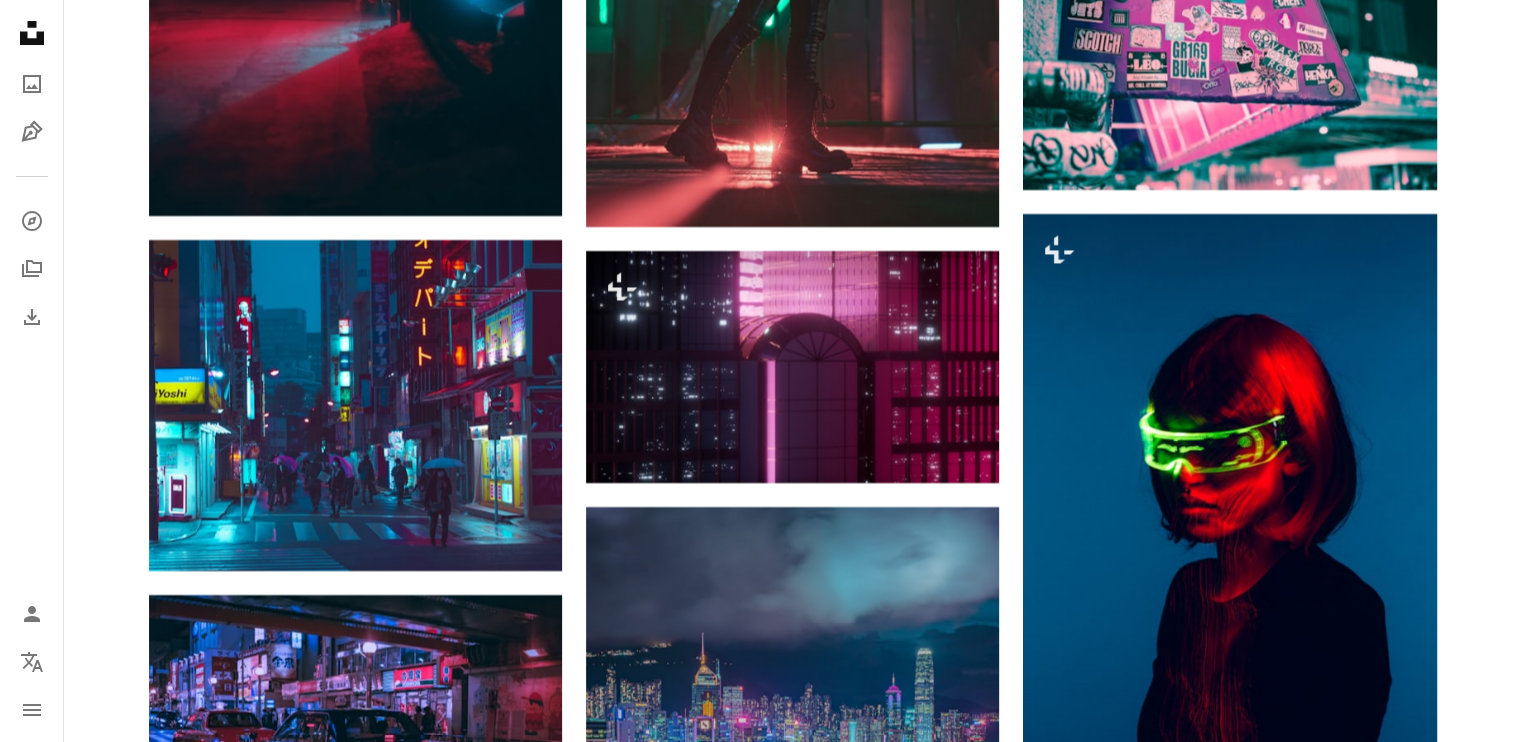 click on "Plus sign for Unsplash+ A heart A plus sign [FIRST] [LAST] Pour  Unsplash+ A lock Télécharger A heart A plus sign [FIRST] [LAST] Arrow pointing down Plus sign for Unsplash+ A heart A plus sign [FIRST] [LAST] Pour  Unsplash+ A lock Télécharger A heart A plus sign [FIRST] [LAST] Arrow pointing down A heart A plus sign [FIRST] [LAST] Disponible à l’embauche A checkmark inside of a circle Arrow pointing down Plus sign for Unsplash+ A heart A plus sign [FIRST] [LAST] Pour  Unsplash+ A lock Télécharger A heart A plus sign [FIRST] [LAST] Arrow pointing down A heart A plus sign [FIRST] [LAST] Arrow pointing down –– ––– –––  –– ––– –  ––– –––  ––––  –   – –– –––  – – ––– –– –– –––– –– On-brand and on budget images for your next campaign Learn More A heart A plus sign [LAST] [FIRST]" at bounding box center (792, -13584) 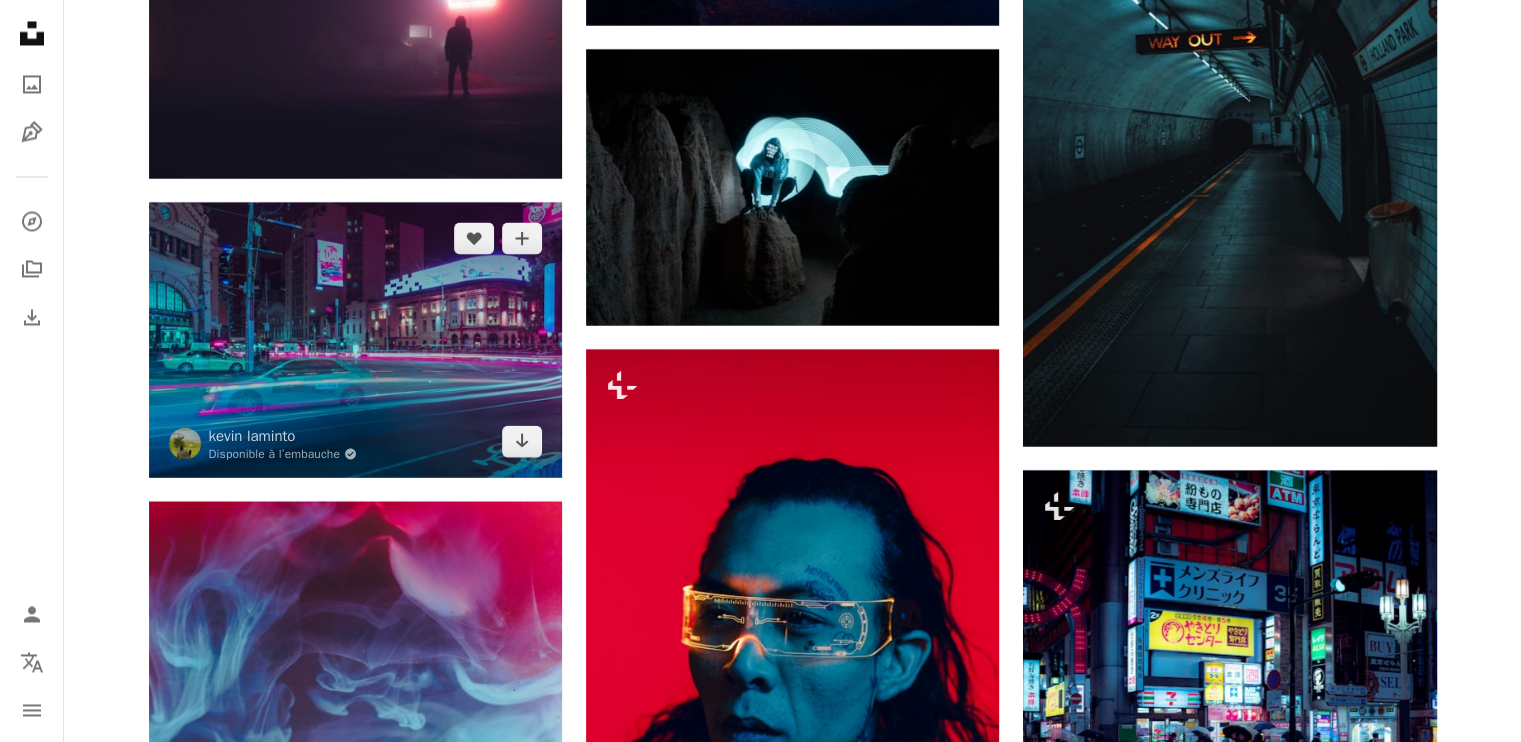 scroll, scrollTop: 34000, scrollLeft: 0, axis: vertical 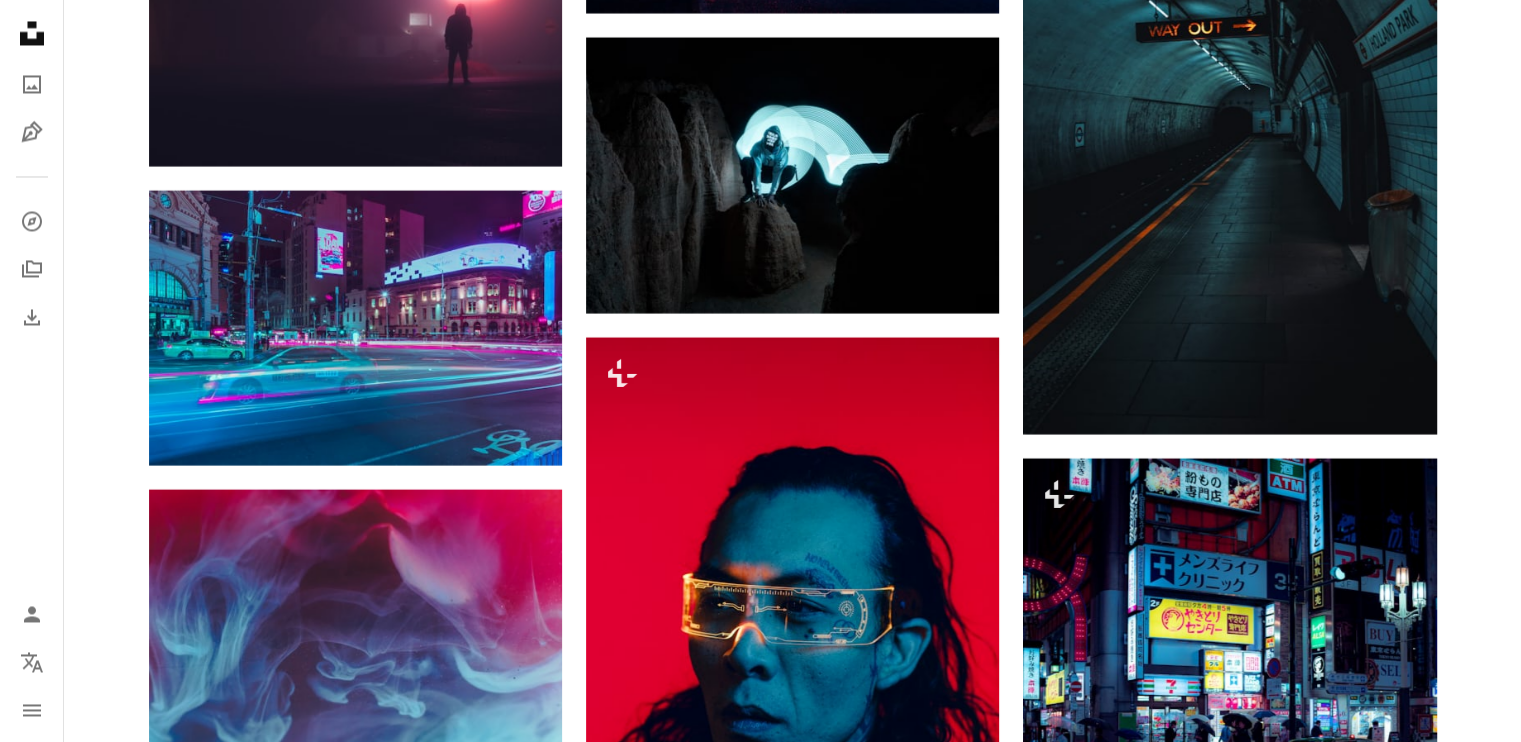 click on "Unsplash logo Accueil Unsplash A photo Pen Tool A compass A stack of folders Download Person Localization icon navigation menu" at bounding box center [32, 371] 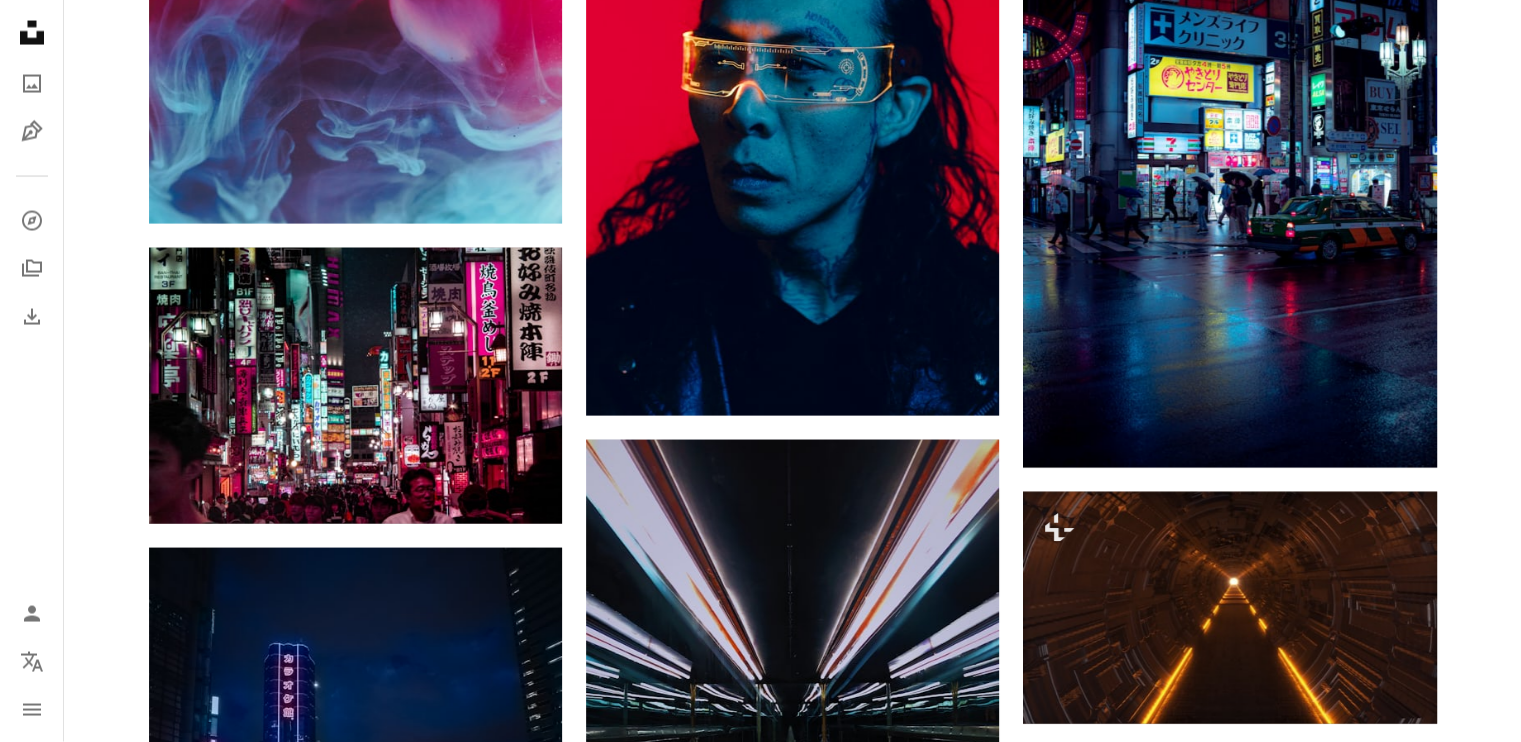 scroll, scrollTop: 34600, scrollLeft: 0, axis: vertical 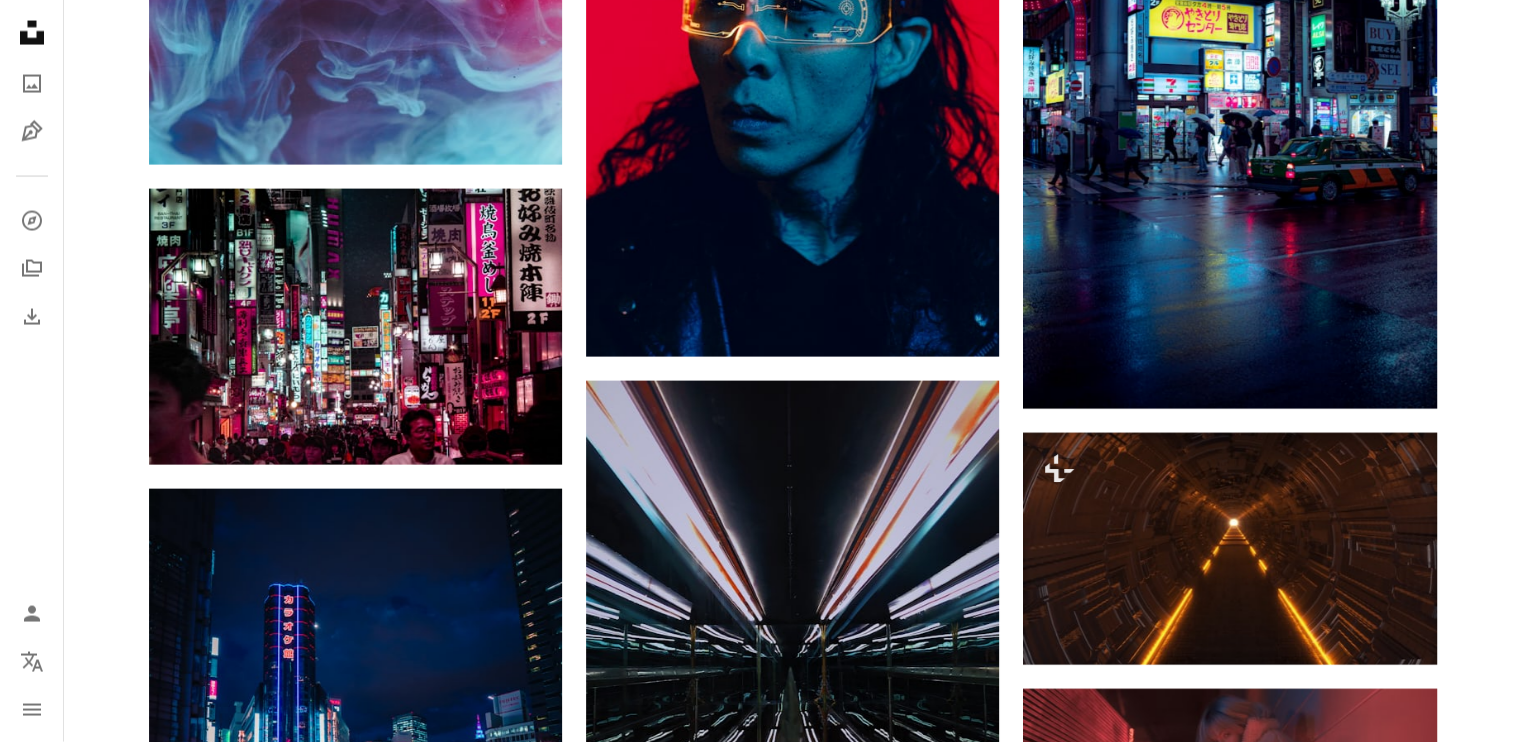 click on "Unsplash logo Accueil Unsplash A photo Pen Tool A compass A stack of folders Download Person Localization icon navigation menu" at bounding box center (32, 371) 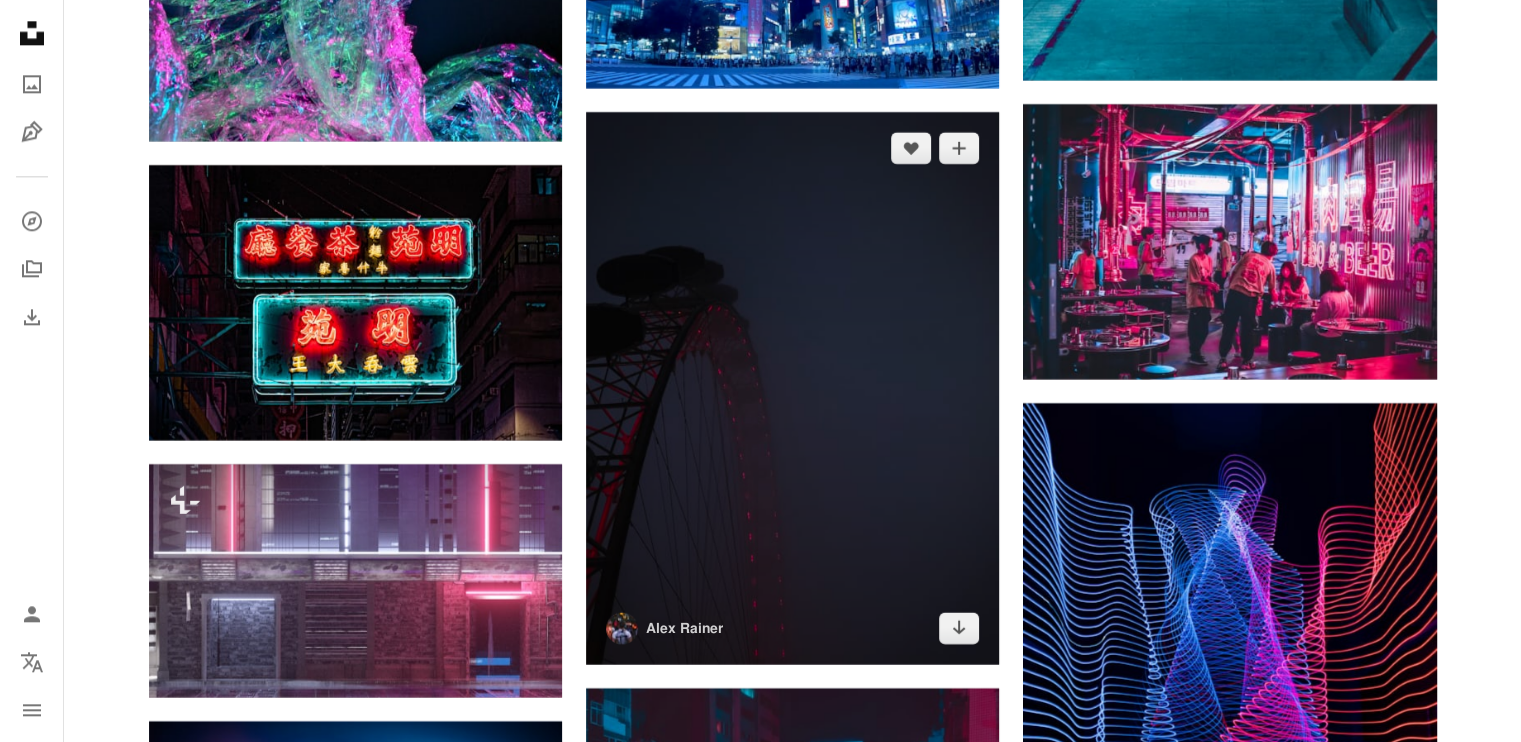 scroll, scrollTop: 48100, scrollLeft: 0, axis: vertical 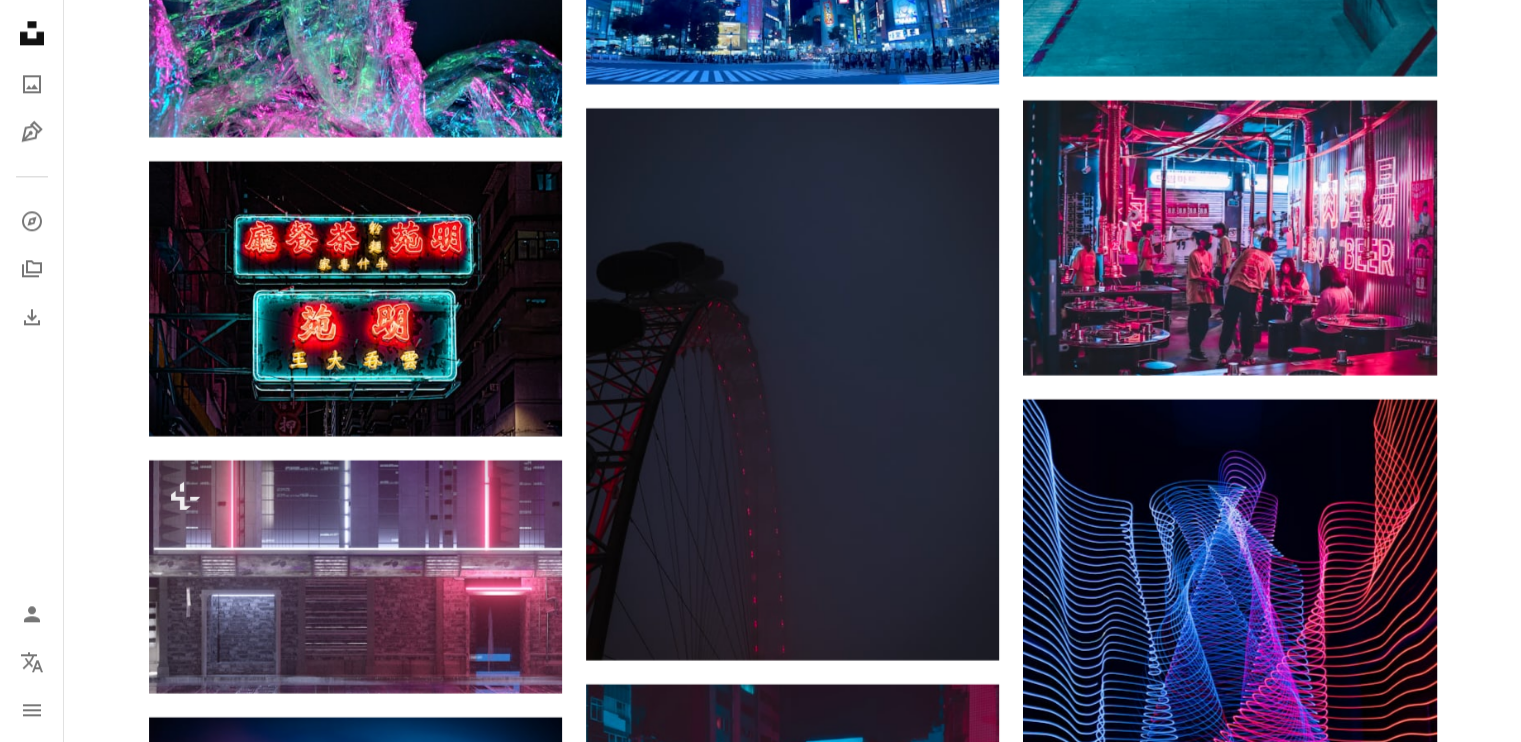 click on "Plus sign for Unsplash+ A heart A plus sign [FIRST] [LAST] Pour  Unsplash+ A lock Télécharger A heart A plus sign [FIRST] [LAST] Arrow pointing down Plus sign for Unsplash+ A heart A plus sign [FIRST] [LAST] Pour  Unsplash+ A lock Télécharger A heart A plus sign [FIRST] [LAST] Arrow pointing down A heart A plus sign [FIRST] [LAST] Disponible à l’embauche A checkmark inside of a circle Arrow pointing down Plus sign for Unsplash+ A heart A plus sign [FIRST] [LAST] Pour  Unsplash+ A lock Télécharger A heart A plus sign [FIRST] [LAST] Arrow pointing down A heart A plus sign [FIRST] [LAST] Arrow pointing down –– ––– –––  –– ––– –  ––– –––  ––––  –   – –– –––  – – ––– –– –– –––– –– On-brand and on budget images for your next campaign Learn More A heart A plus sign [LAST] [FIRST]" at bounding box center [792, -22013] 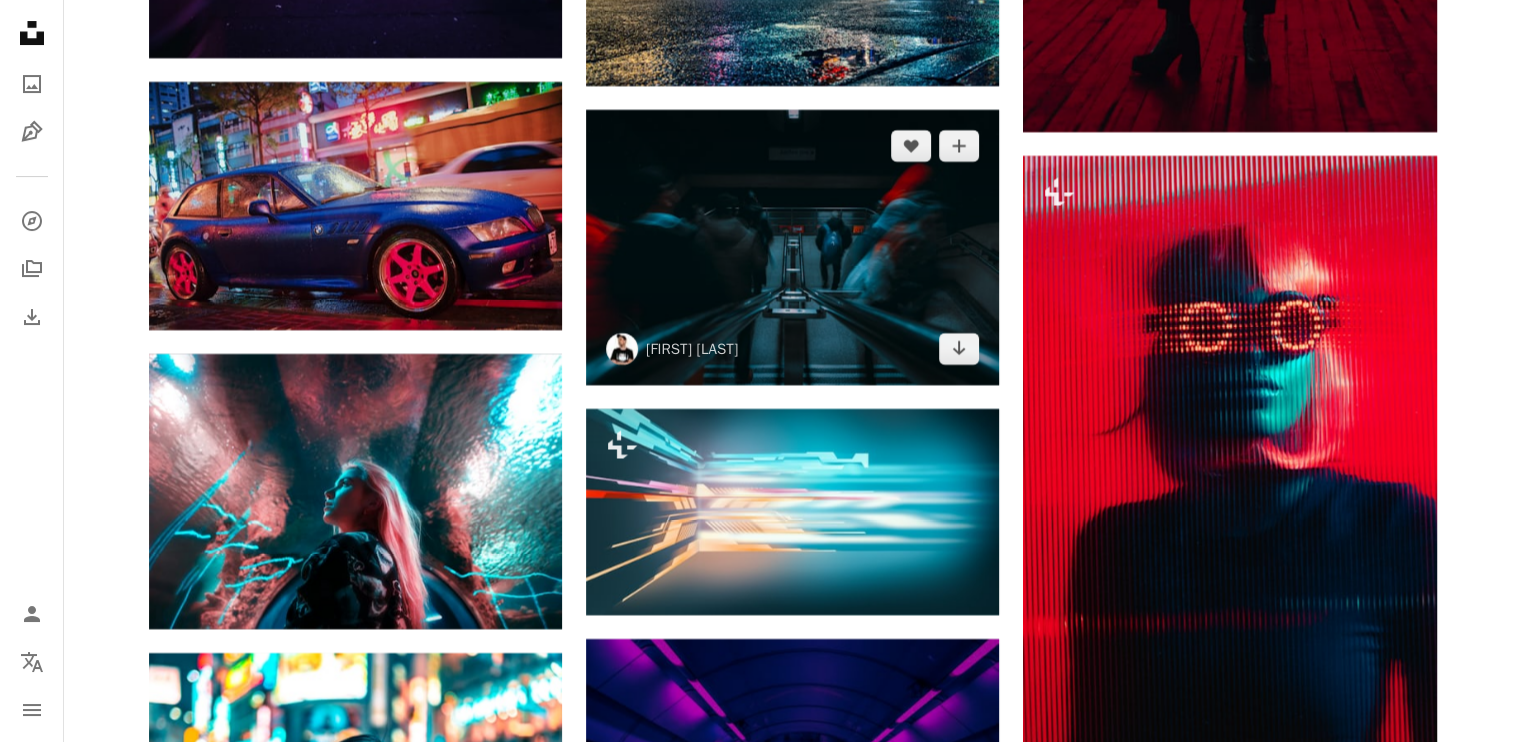 scroll, scrollTop: 53700, scrollLeft: 0, axis: vertical 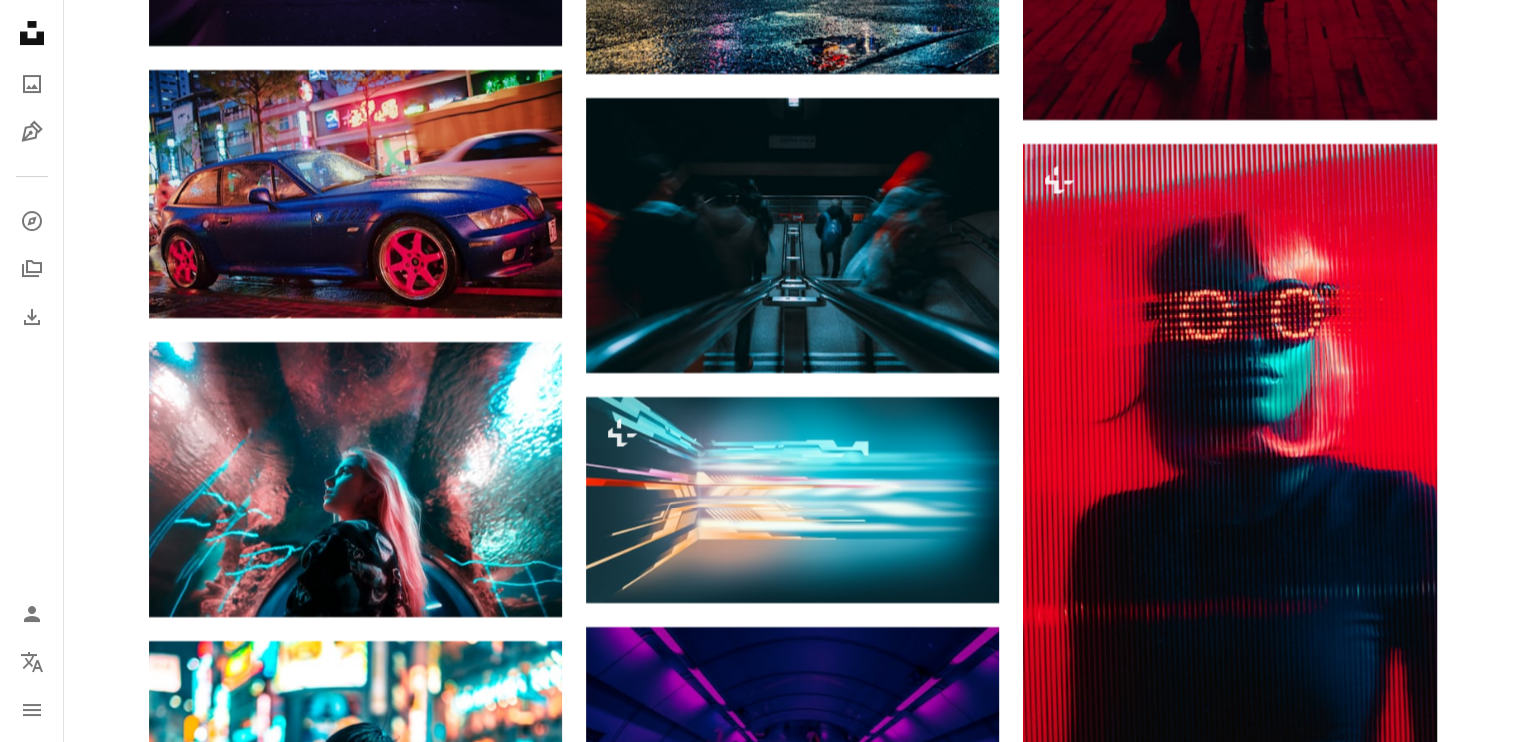 click on "Unsplash logo Accueil Unsplash A photo Pen Tool A compass A stack of folders Download Person Localization icon navigation menu" at bounding box center (32, 371) 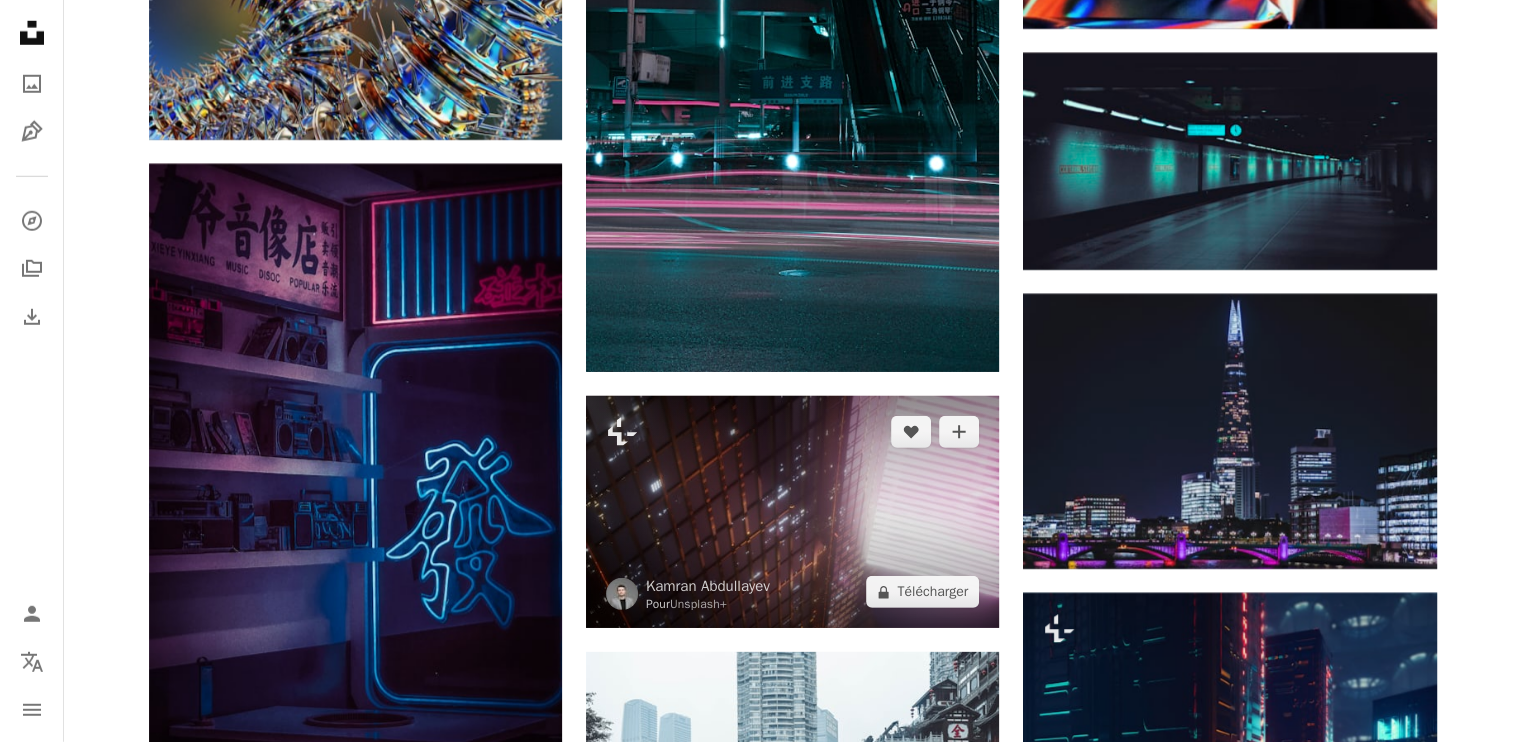 scroll, scrollTop: 59300, scrollLeft: 0, axis: vertical 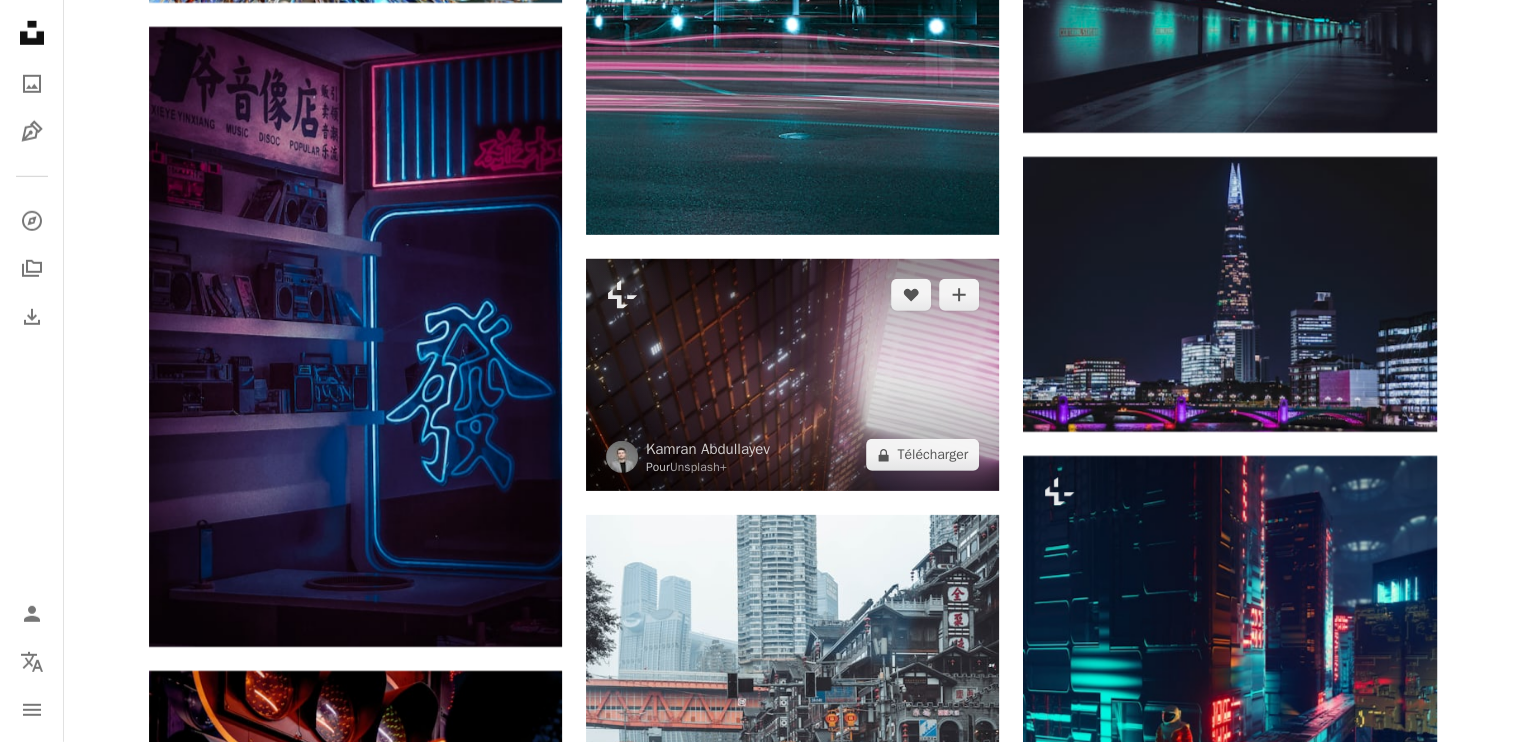 click at bounding box center [792, 375] 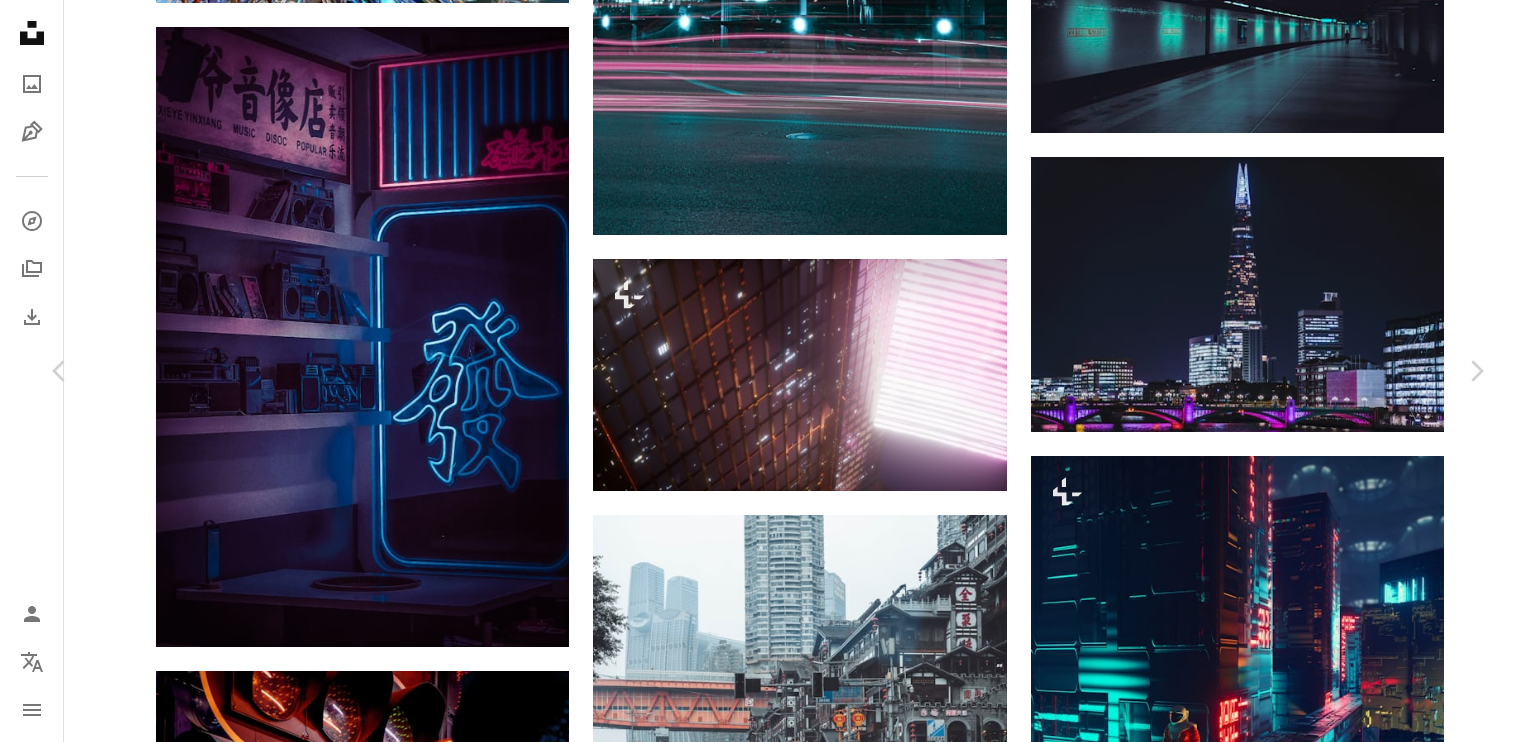 click on "An X shape Chevron left Chevron right An X shape Fermer Exprimez vos remerciements ! Remerciez  [PERSON]  sur les réseaux sociaux ou copiez le texte ci-dessous pour l’attribuer à l’artiste. A URL sharing icon (chains) Facebook icon X (formerly Twitter) icon Pinterest icon An envelope Photo de  [PERSON]  sur  Unsplash+ A heart A plus sign A lock Télécharger Zoom in A forward-right arrow Partager More Actions Calendar outlined Publiée le  [DATE] Safety Contenu cédé sous  Licence Unsplash+ papier peint arrière-plan abstrait portrait cyberpunk futur néon Rendu 3D Image digitale rendre gratte-ciel Formes Technologie du futur coureur de lame futurisme Images domaine public De cette série Chevron right Plus sign for Unsplash+ Plus sign for Unsplash+ Plus sign for Unsplash+ Plus sign for Unsplash+ Plus sign for Unsplash+ Plus sign for Unsplash+ Plus sign for Unsplash+ Plus sign for Unsplash+ Plus sign for Unsplash+ Plus sign for Unsplash+ Images associées Plus sign for Unsplash+ A heart A plus sign [PERSON] Pour  Unsplash+ A lock Télécharger Plus sign for Unsplash+ A heart A plus sign [LAST] [FIRST] Pour  Unsplash+ A lock Télécharger Plus sign for Unsplash+ A heart A plus sign [PERSON] Pour  Unsplash+ A lock Télécharger A heart" at bounding box center (768, 3591) 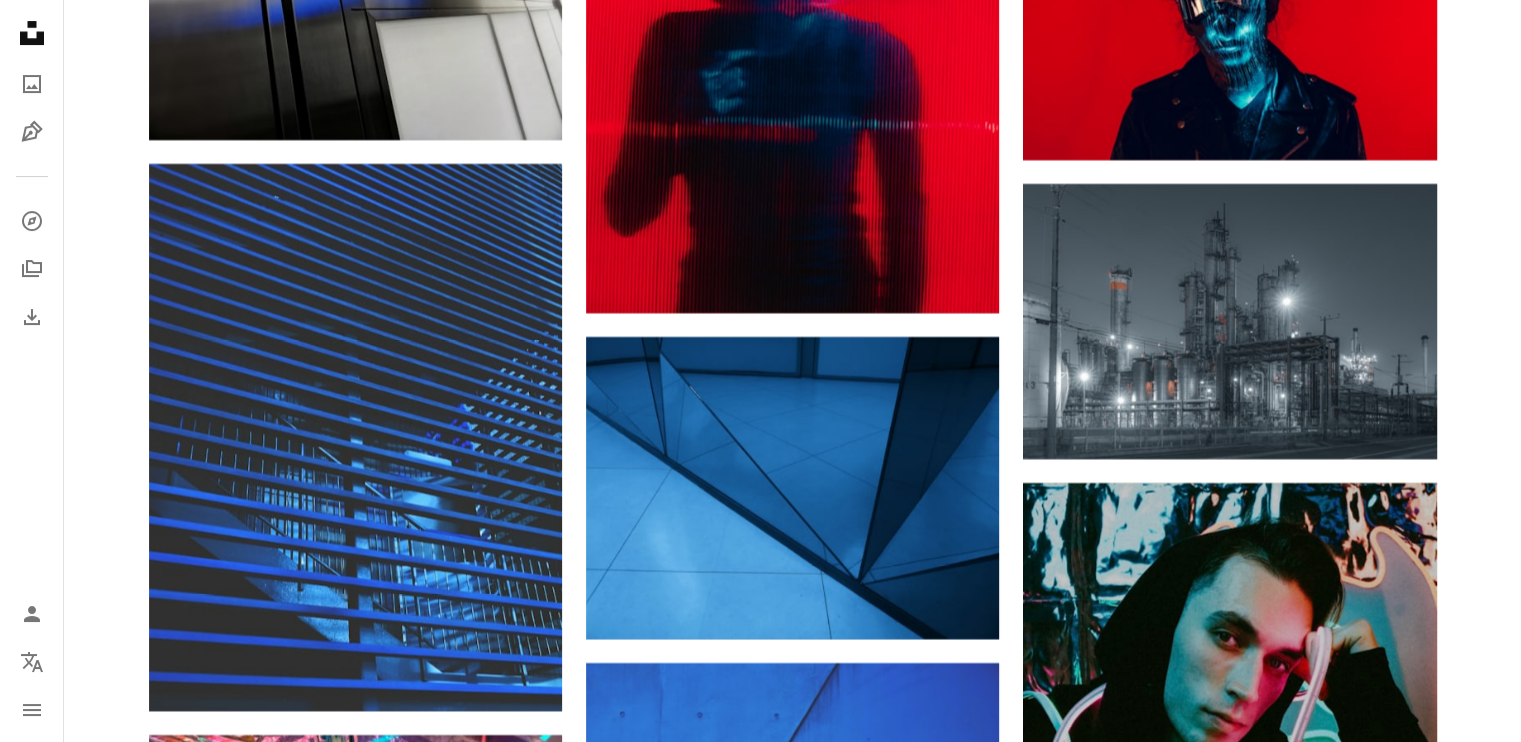 scroll, scrollTop: 68700, scrollLeft: 0, axis: vertical 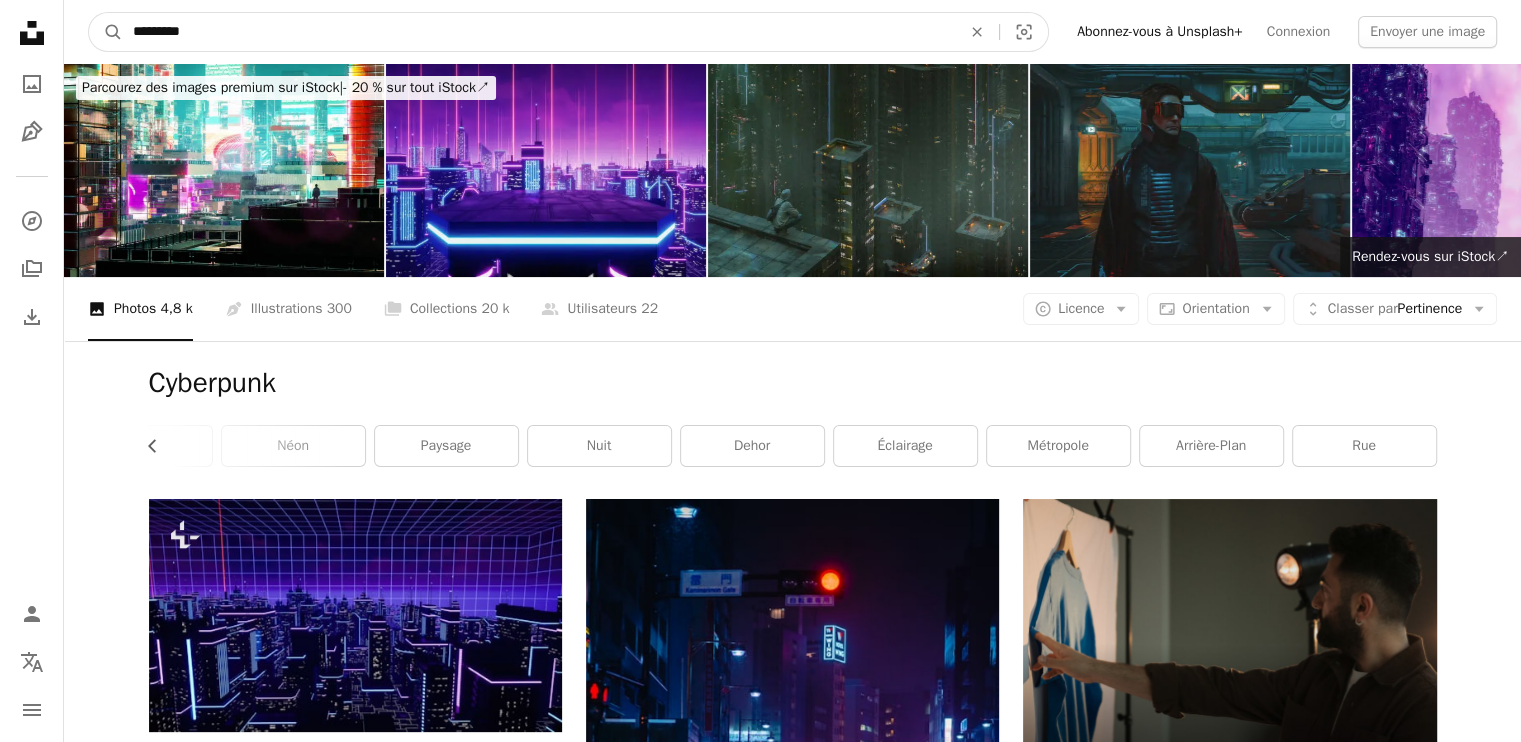 click on "*********" at bounding box center [539, 32] 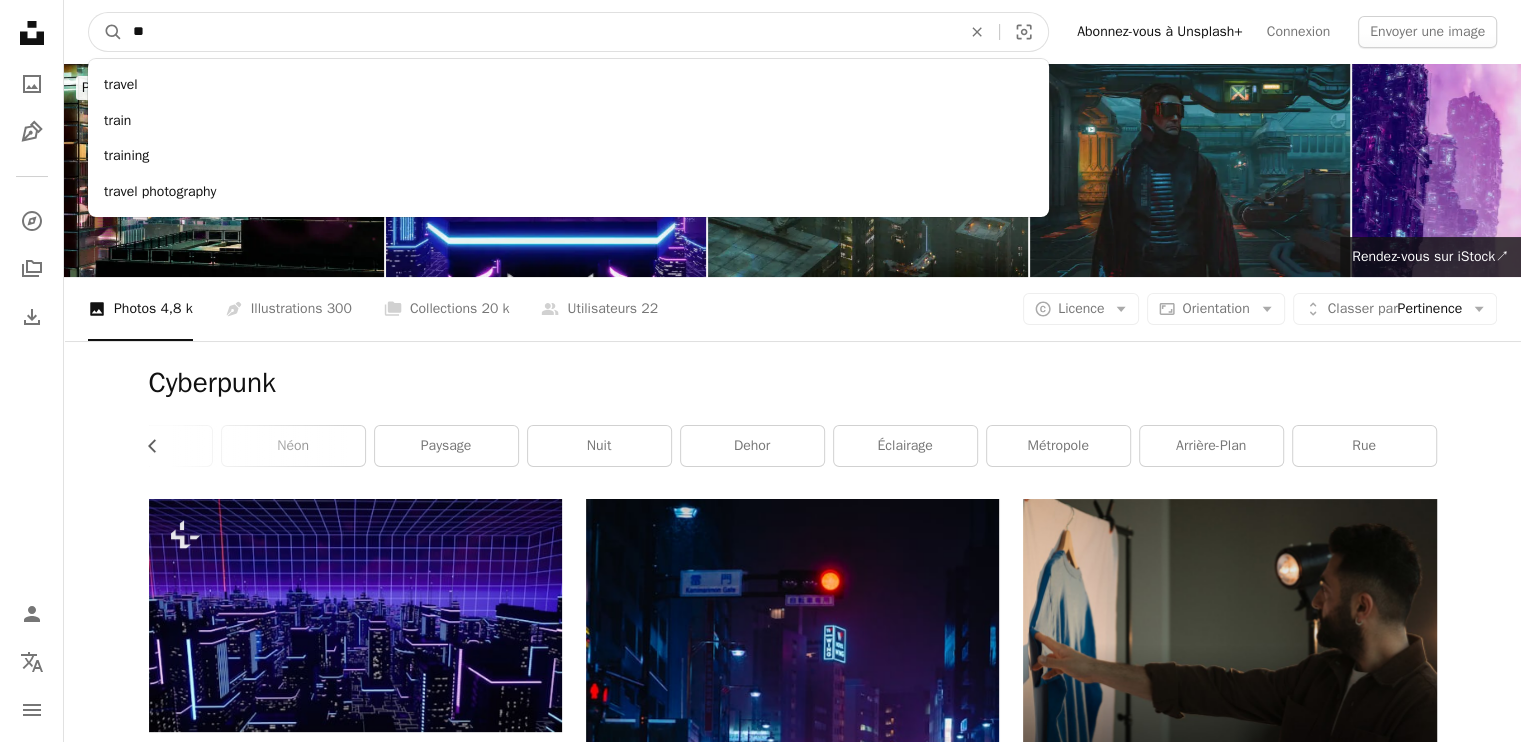 type on "*" 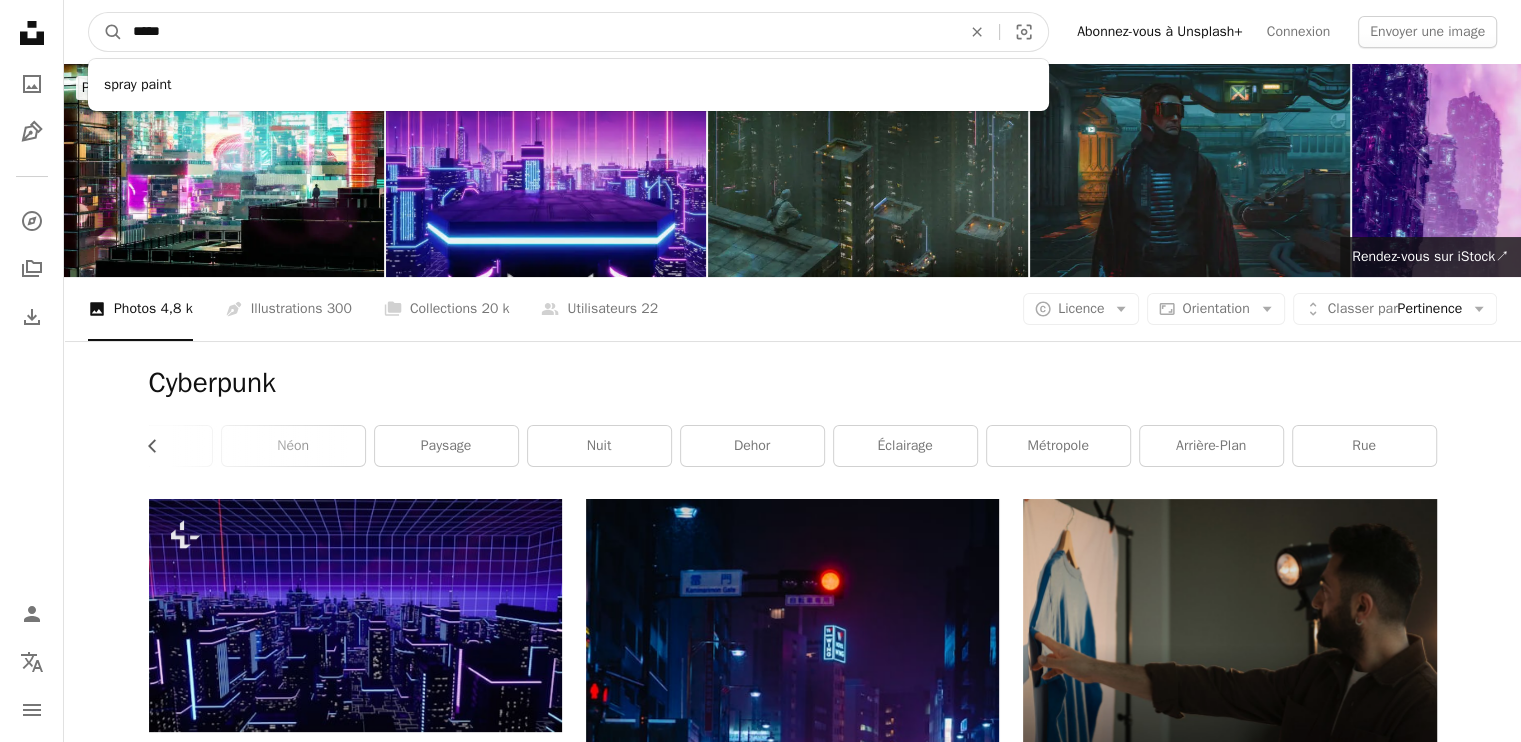 type on "*****" 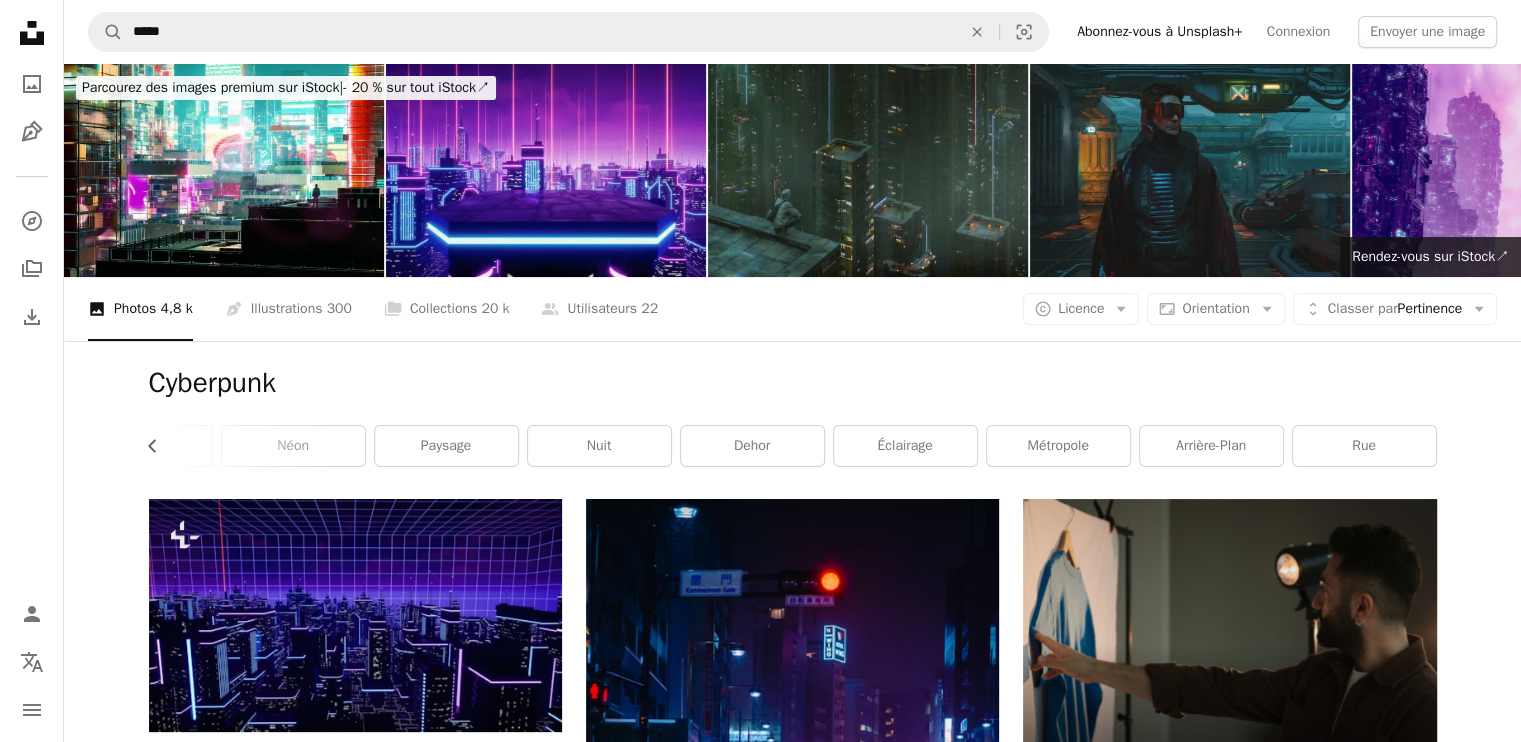 click on "Parcourez des images premium sur iStock  |  - 20 % sur tout iStock  ↗ Parcourez des images premium sur iStock - 20 % sur tout iStock  ↗ En voir plus  ↗ Rendez-vous sur iStock  ↗ A photo Photos   4,8 k Pen Tool Illustrations   300 A stack of folders Collections   20 k A group of people Utilisateurs   22 A copyright icon © Licence Arrow down Aspect ratio Orientation Arrow down Unfold Classer par  Pertinence Arrow down Filters Filtres Cyberpunk Chevron left ville lumière bâtiment urbain néon paysage Nuit dehor éclairage métropole arrière-plan rue Plus sign for Unsplash+ A heart A plus sign [FIRST] [LAST] Pour  Unsplash+ A lock Télécharger A heart A plus sign [FIRST] [LAST] Arrow pointing down Plus sign for Unsplash+ A heart A plus sign [FIRST] [LAST] Pour  Unsplash+ A lock Télécharger A heart A plus sign [FIRST] [LAST] Arrow pointing down Nat" at bounding box center [792, 35902] 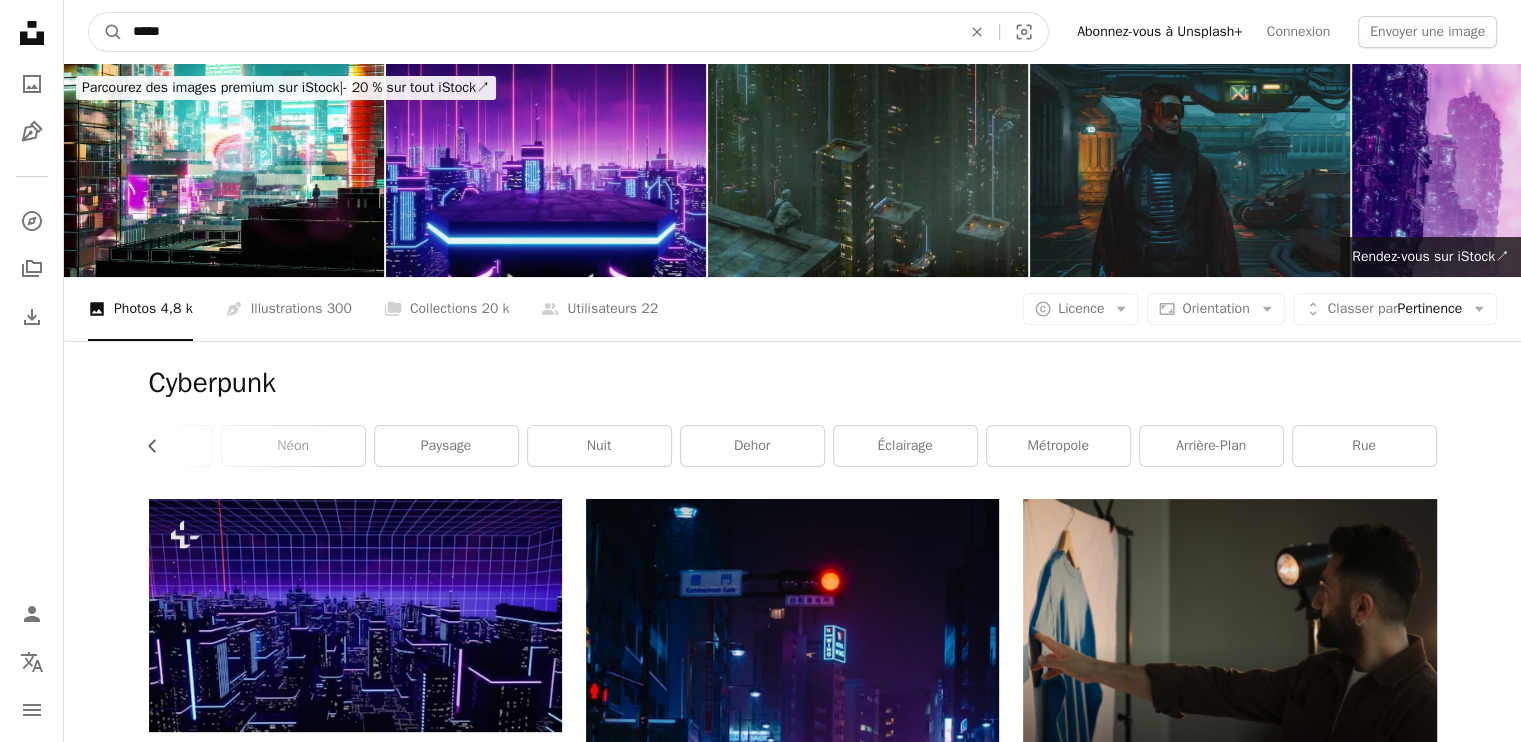 click on "*****" at bounding box center (539, 32) 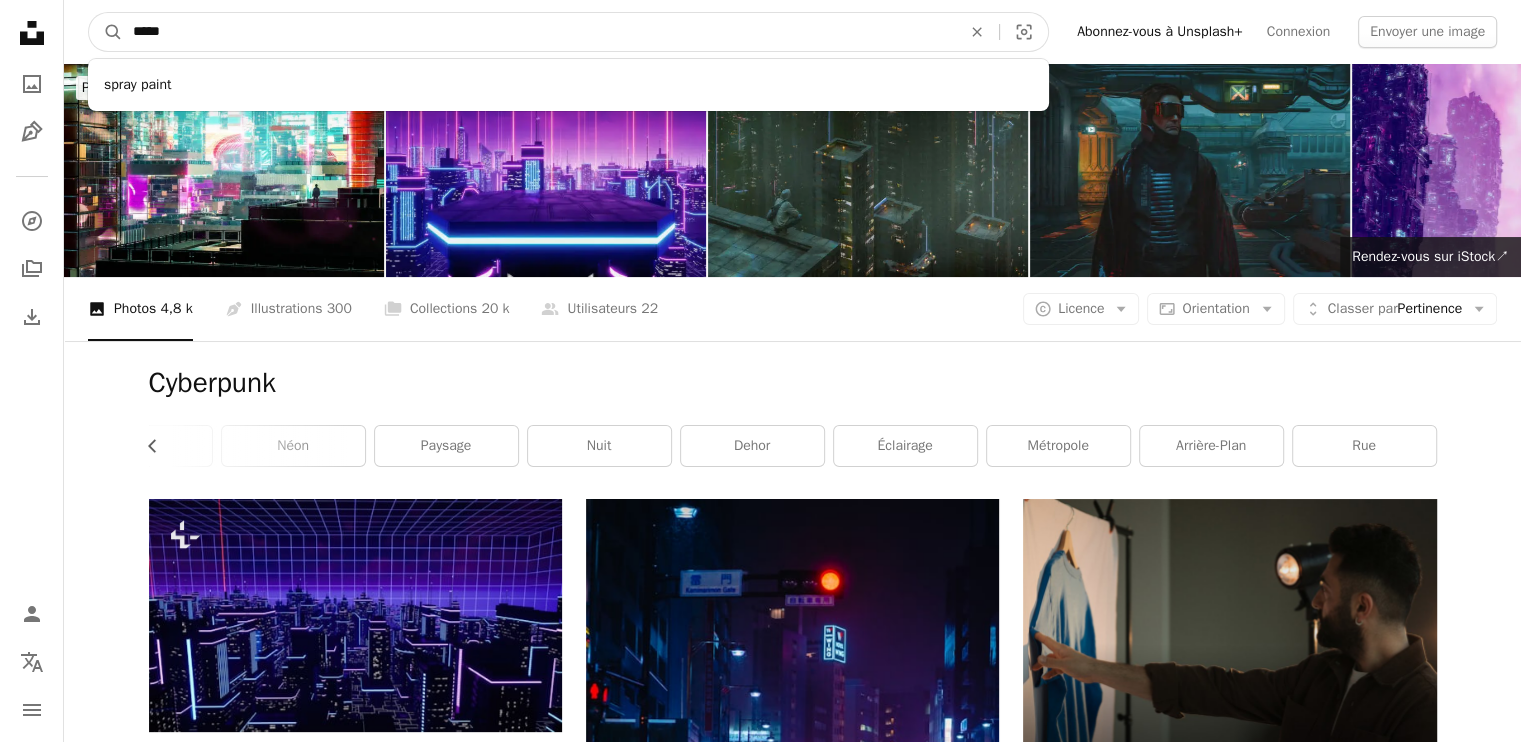 click on "A magnifying glass" at bounding box center [106, 32] 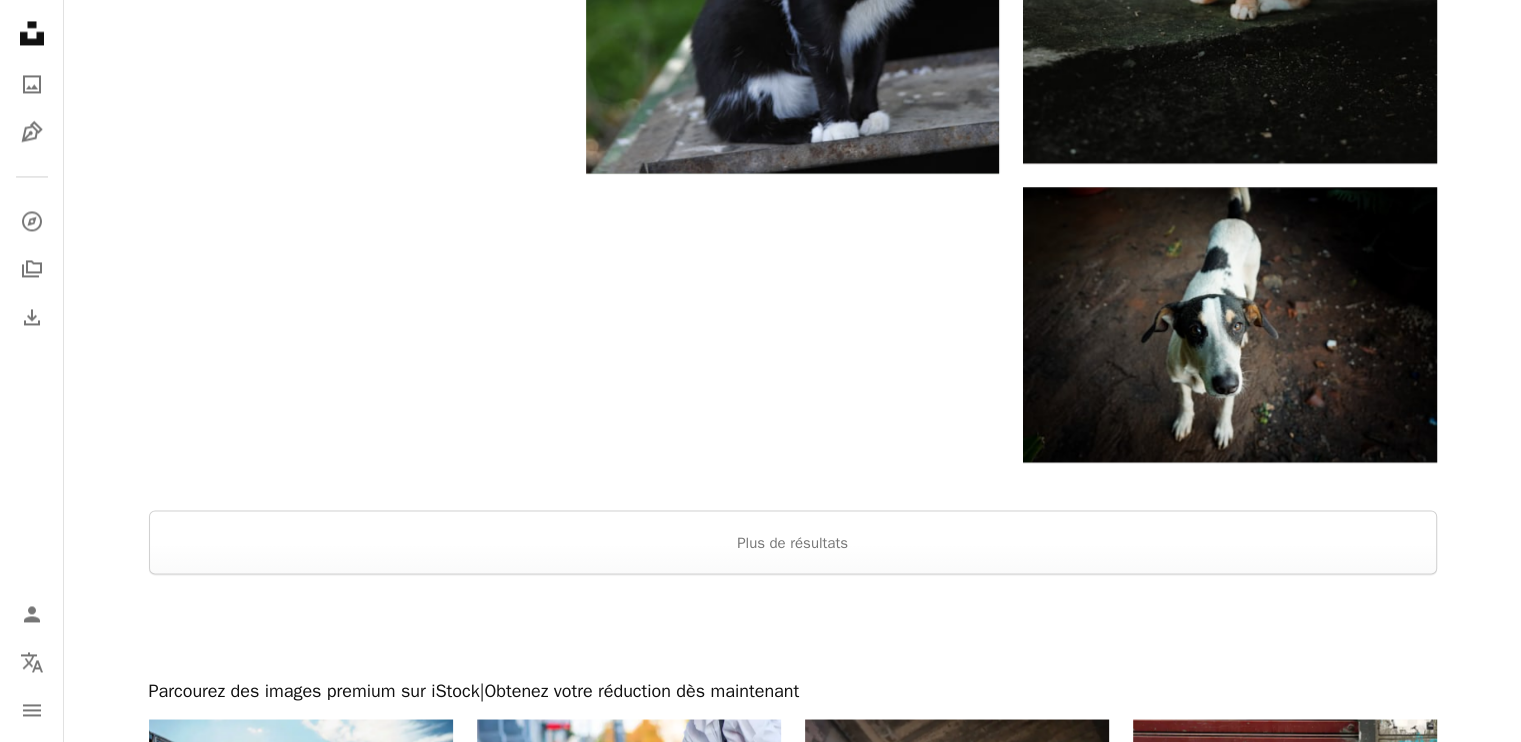scroll, scrollTop: 3400, scrollLeft: 0, axis: vertical 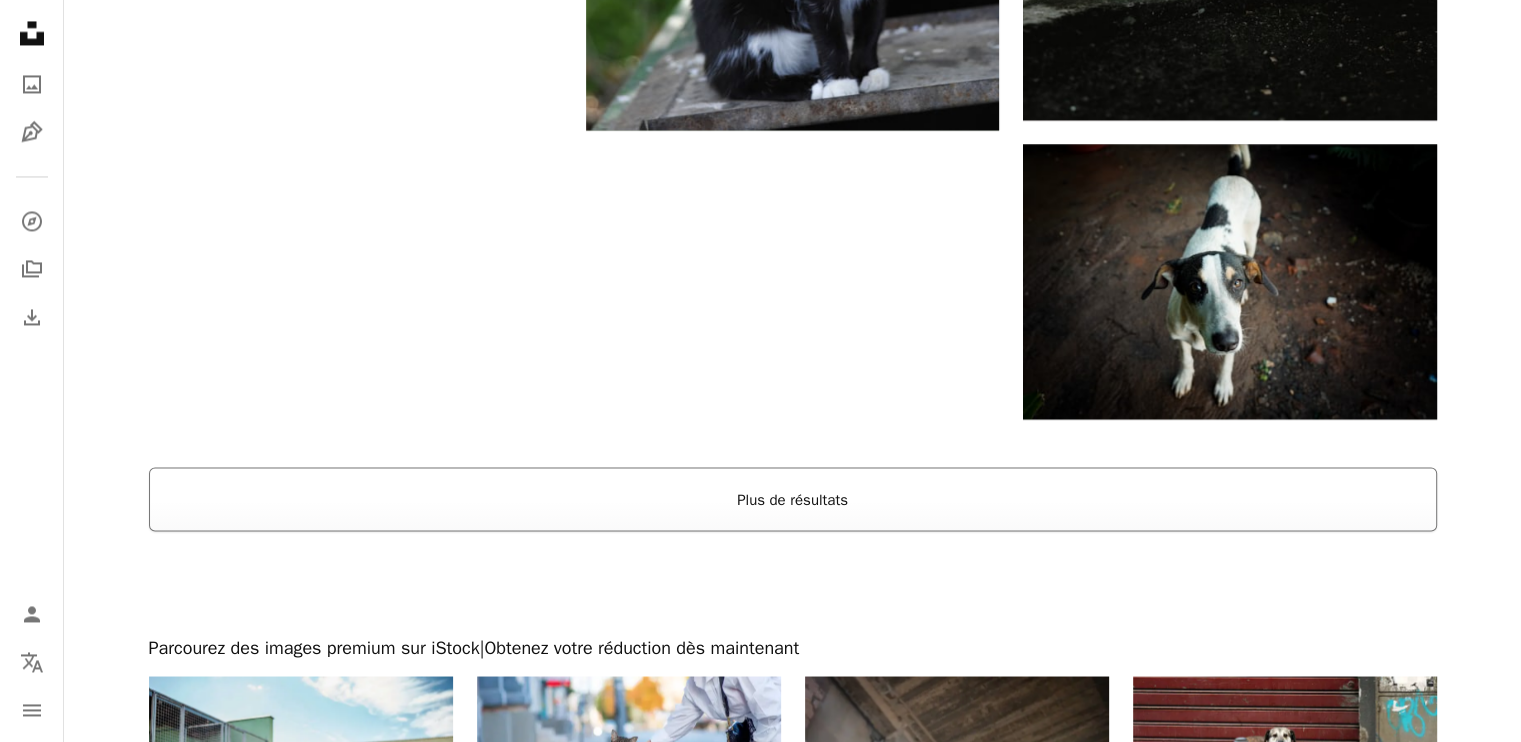 click on "Plus de résultats" at bounding box center (793, 499) 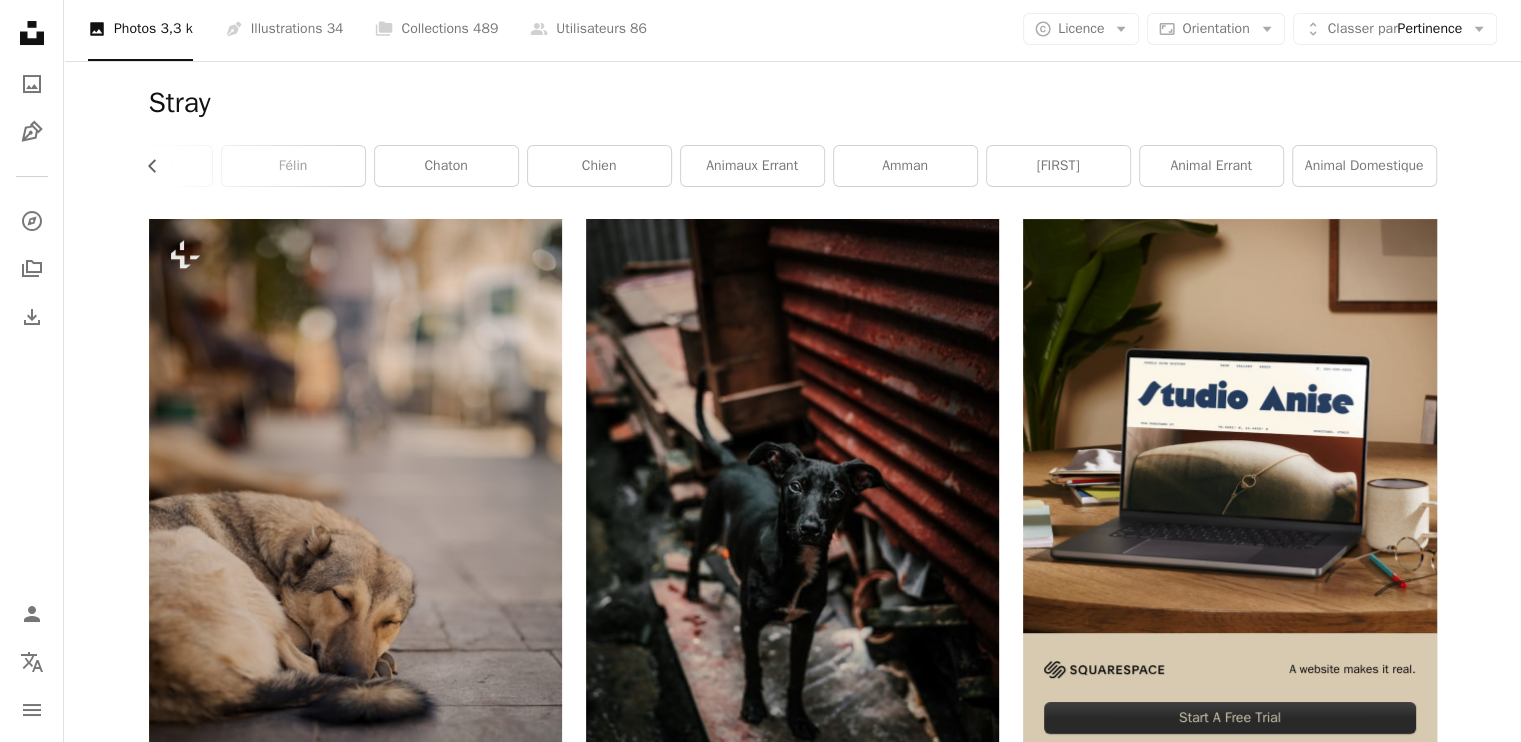 scroll, scrollTop: 0, scrollLeft: 0, axis: both 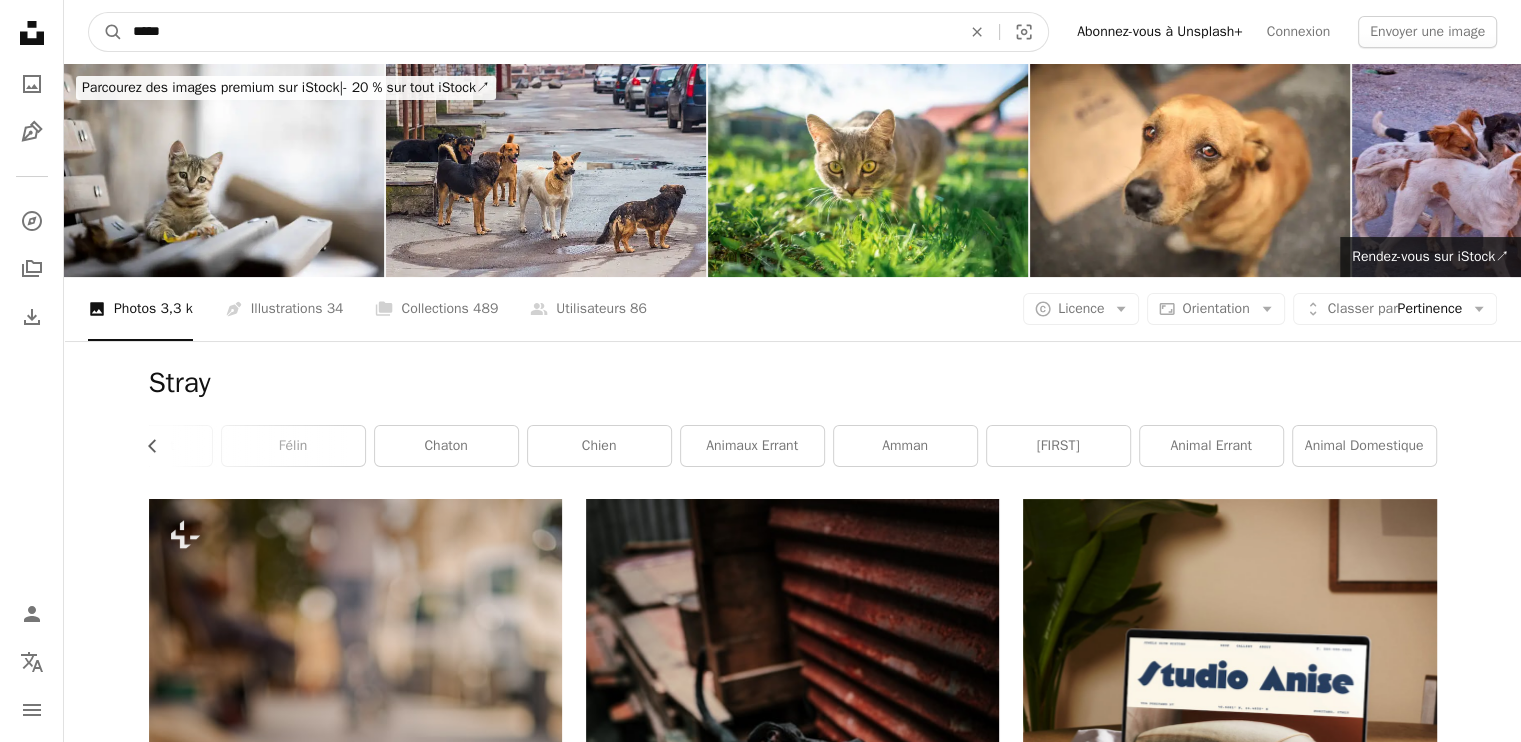 click on "*****" at bounding box center [539, 32] 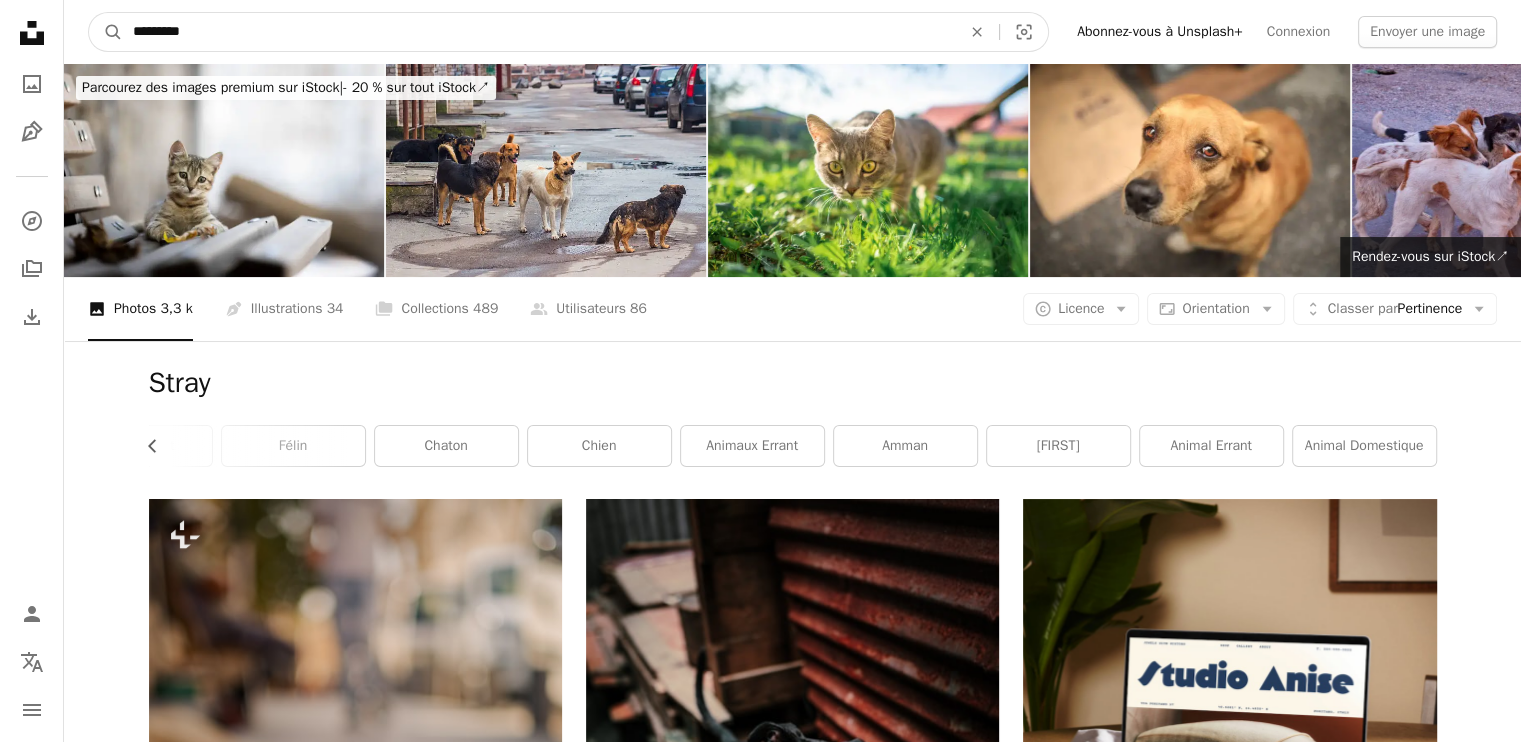 type on "**********" 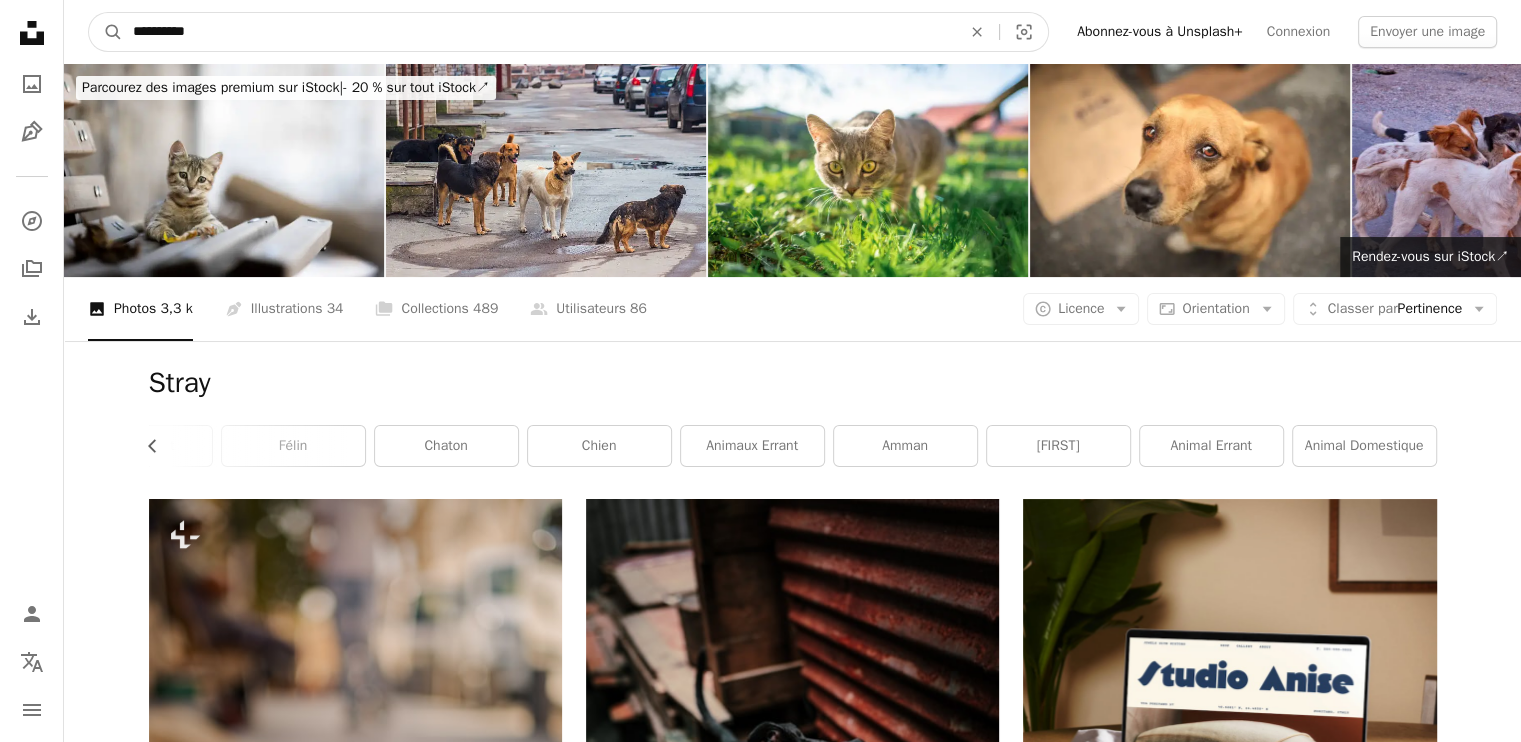 click on "A magnifying glass" at bounding box center [106, 32] 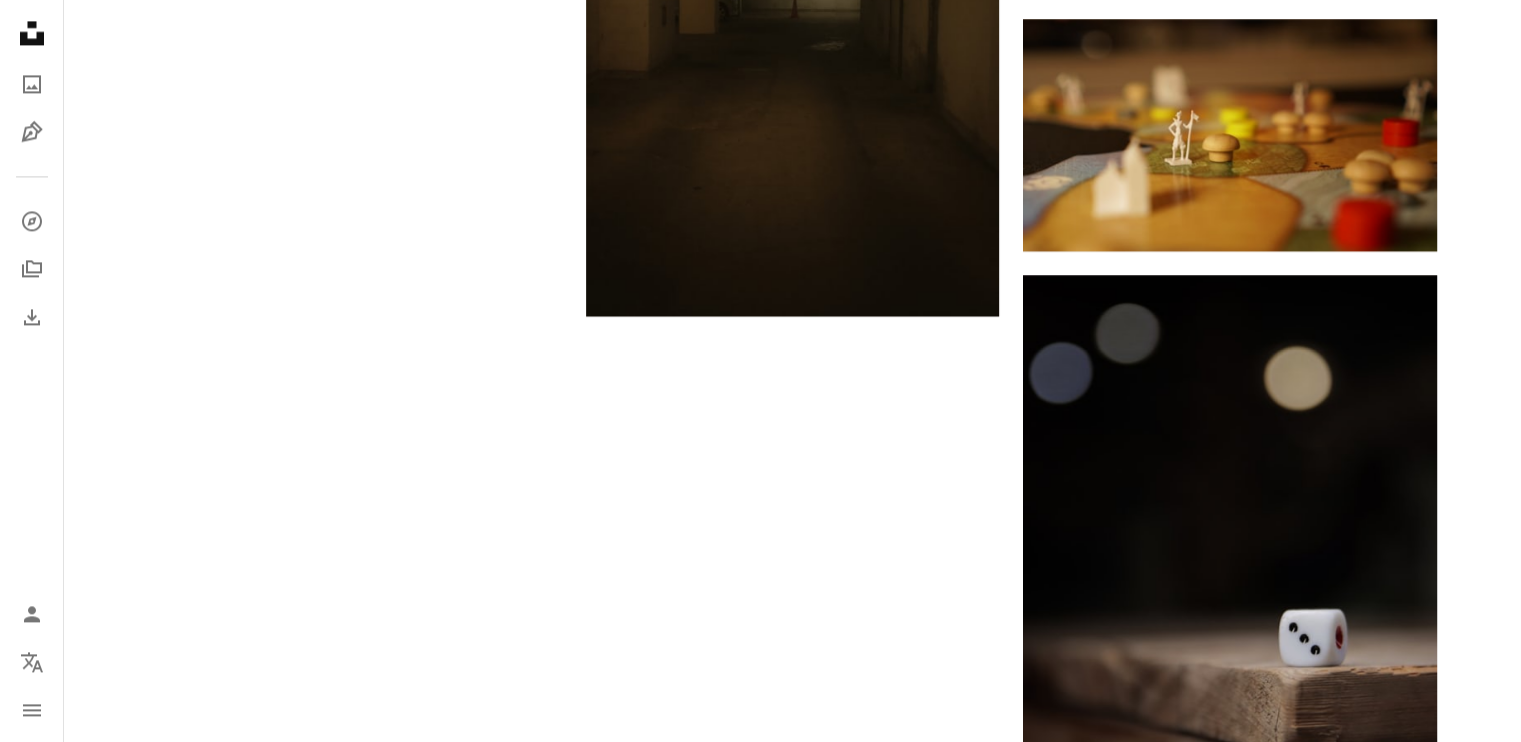 scroll, scrollTop: 2995, scrollLeft: 0, axis: vertical 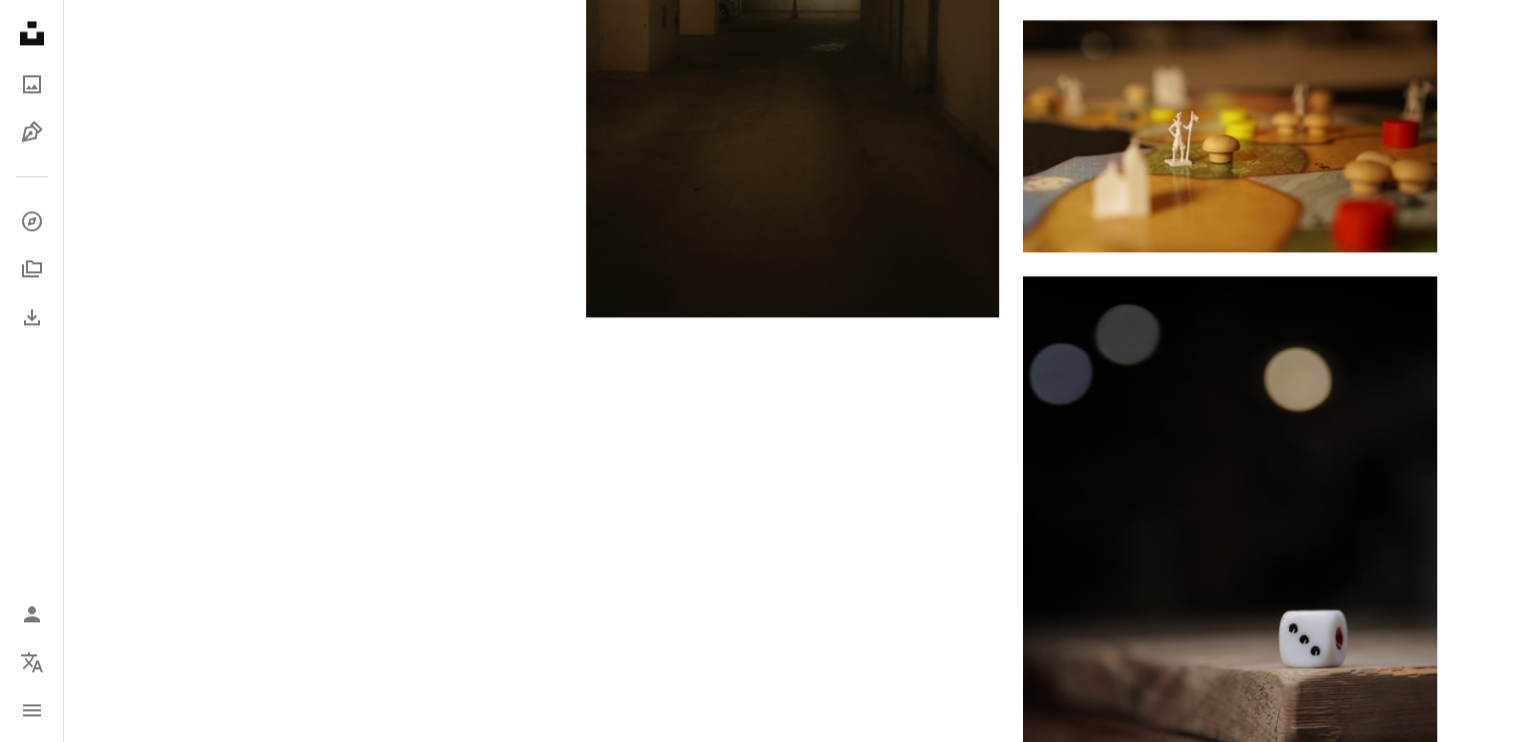 drag, startPoint x: 1518, startPoint y: 507, endPoint x: 1525, endPoint y: 494, distance: 14.764823 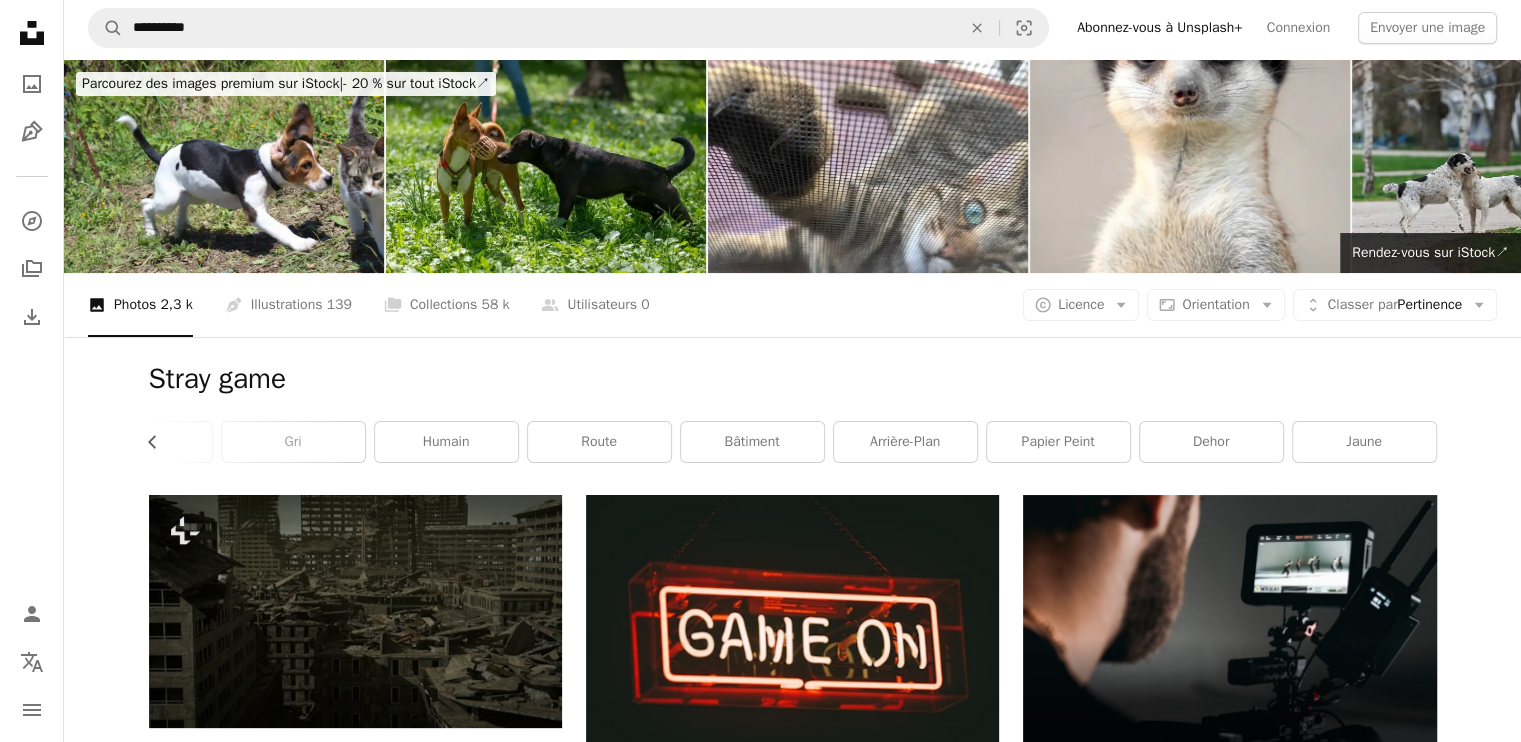 scroll, scrollTop: 0, scrollLeft: 0, axis: both 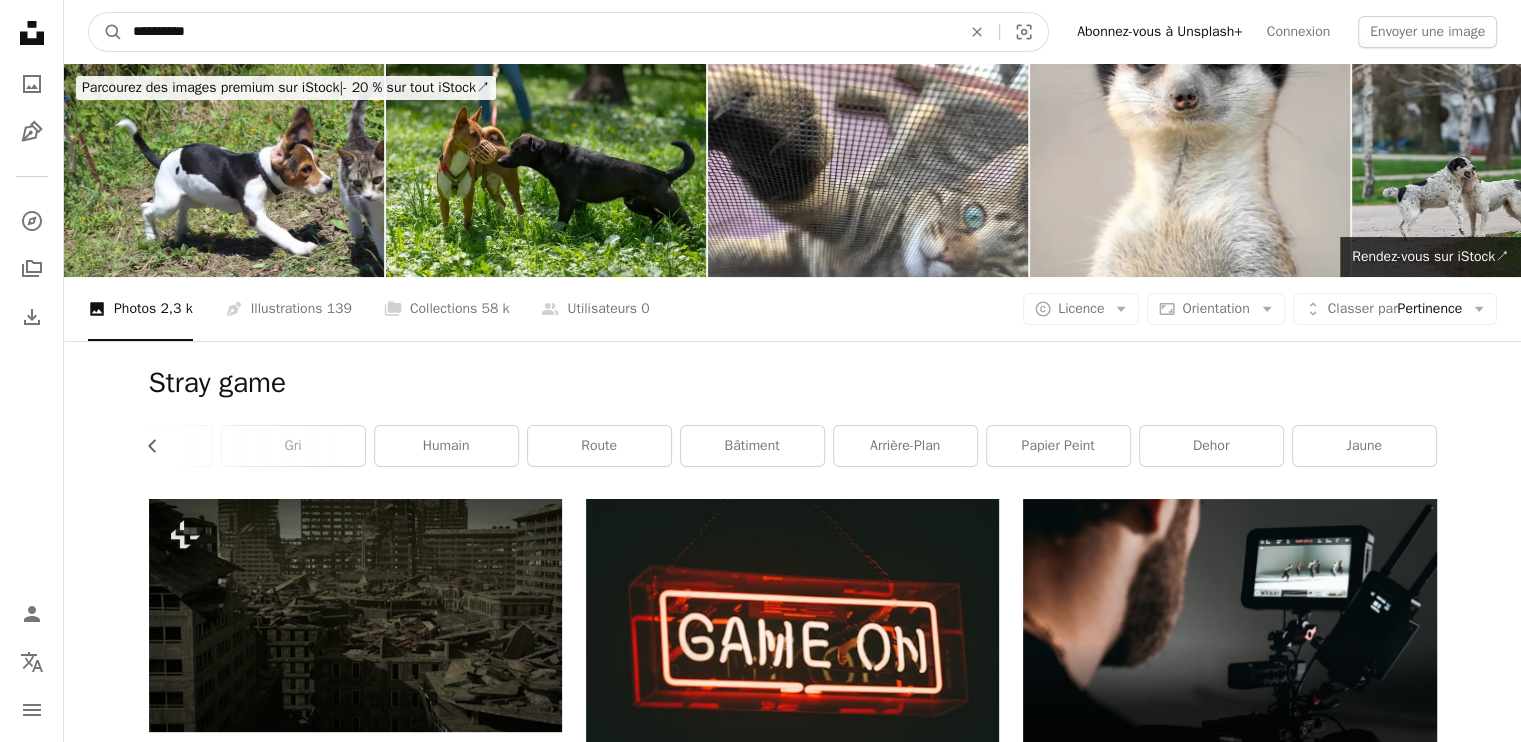 click on "**********" at bounding box center [539, 32] 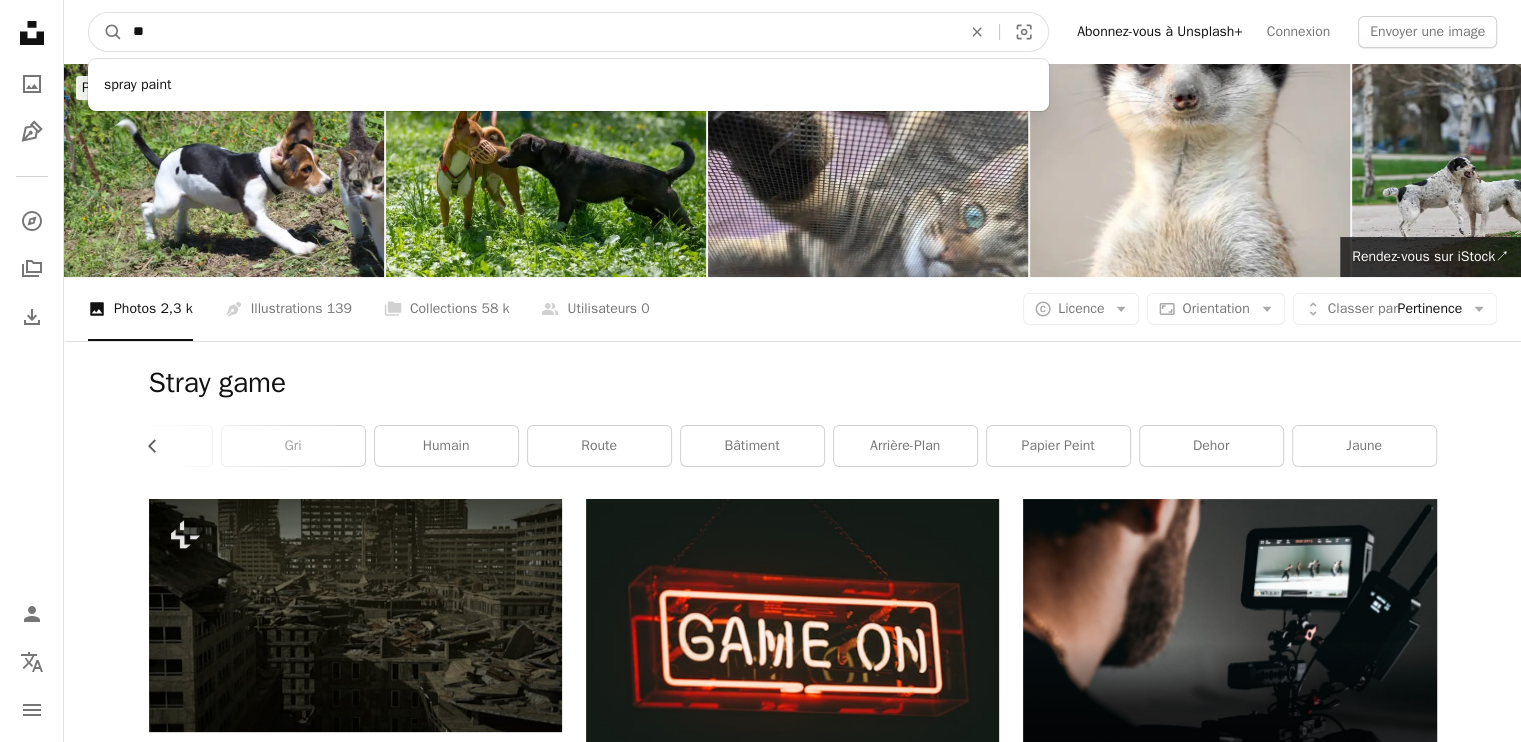 type on "*" 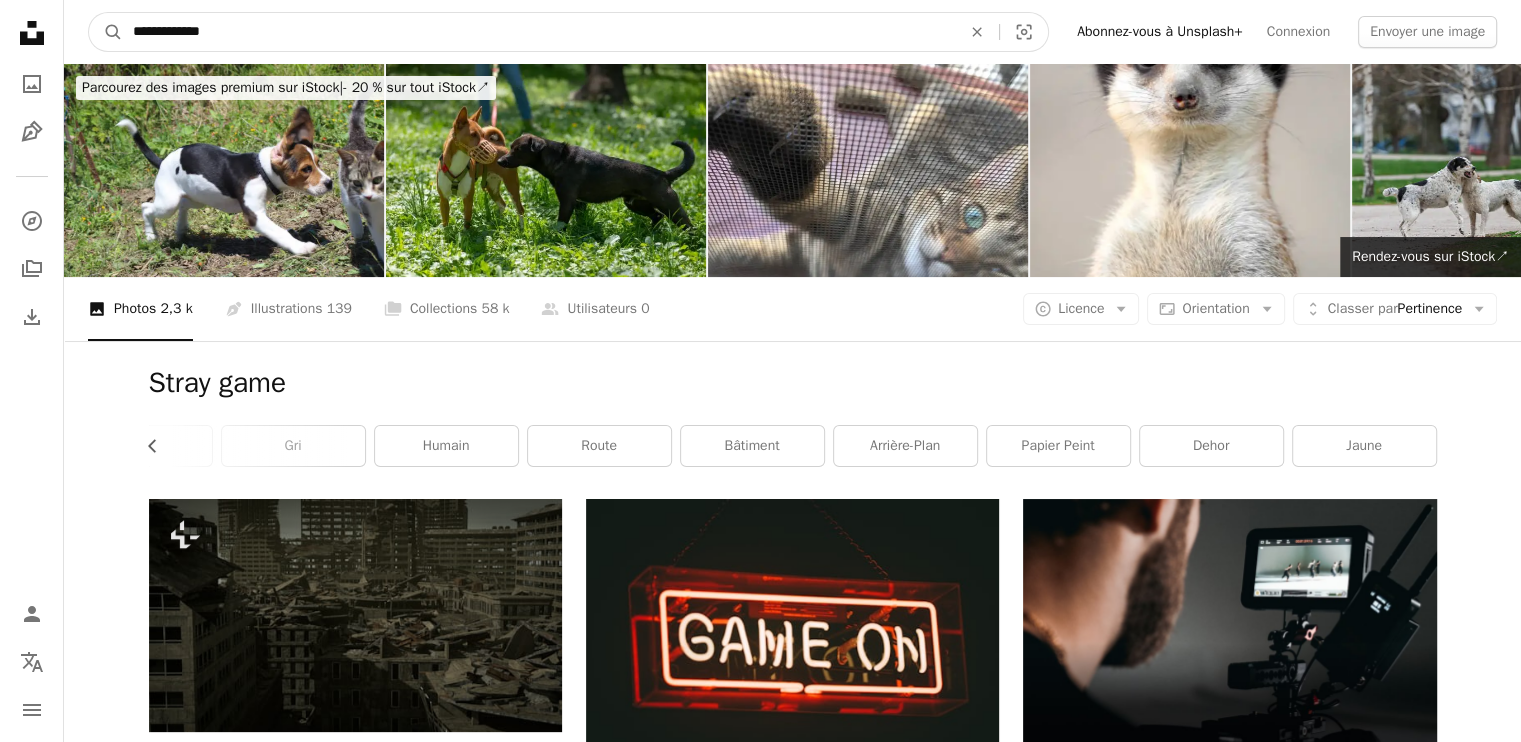 type on "**********" 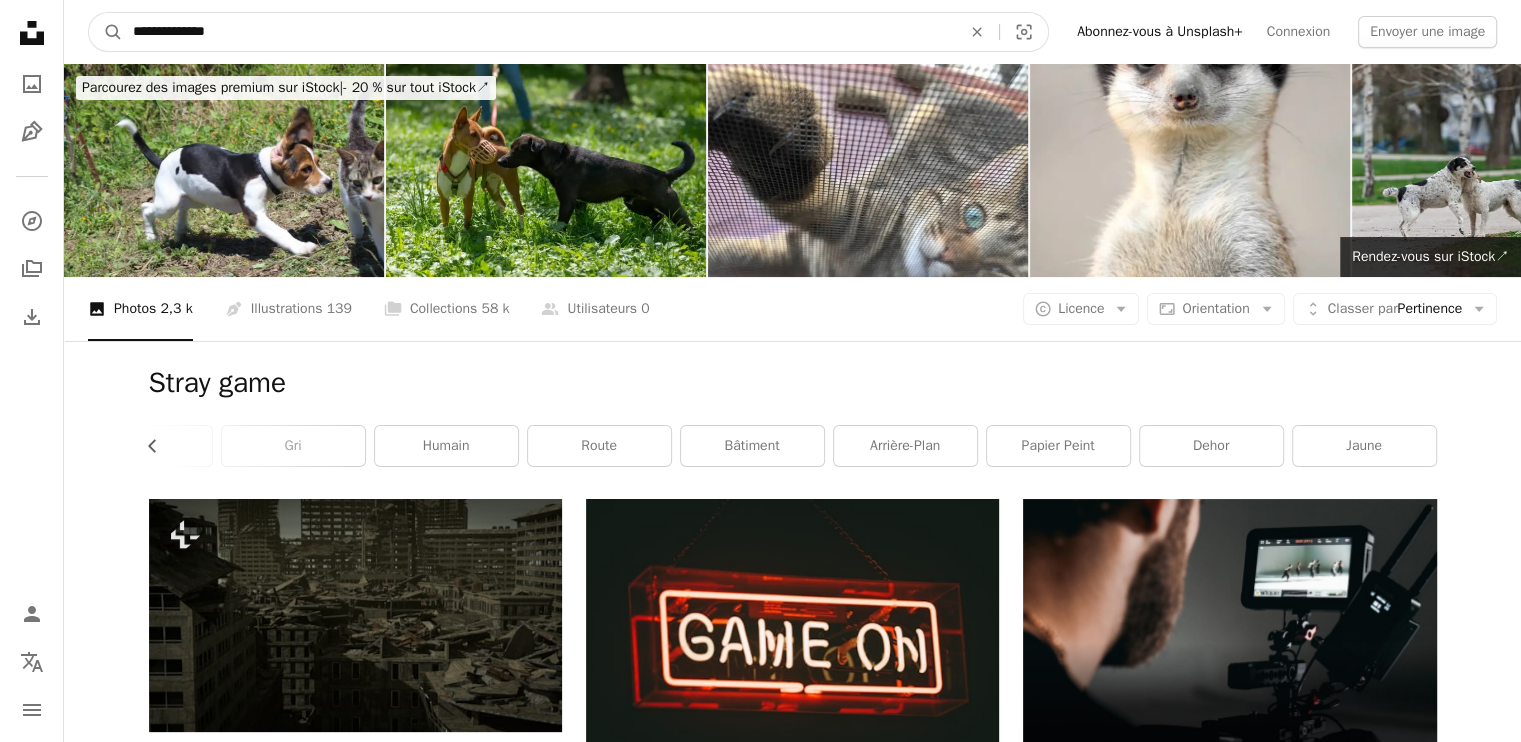 click on "A magnifying glass" at bounding box center (106, 32) 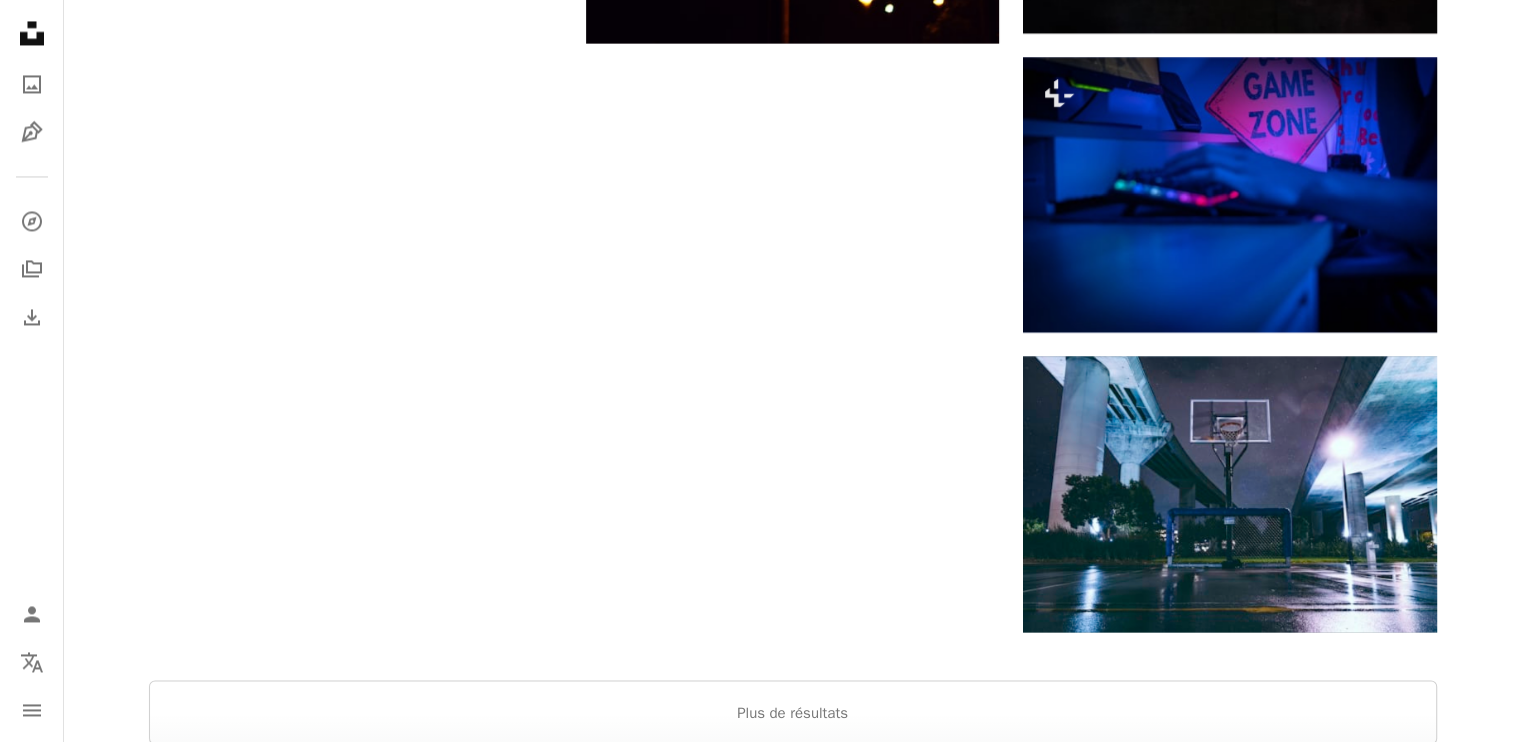 scroll, scrollTop: 3800, scrollLeft: 0, axis: vertical 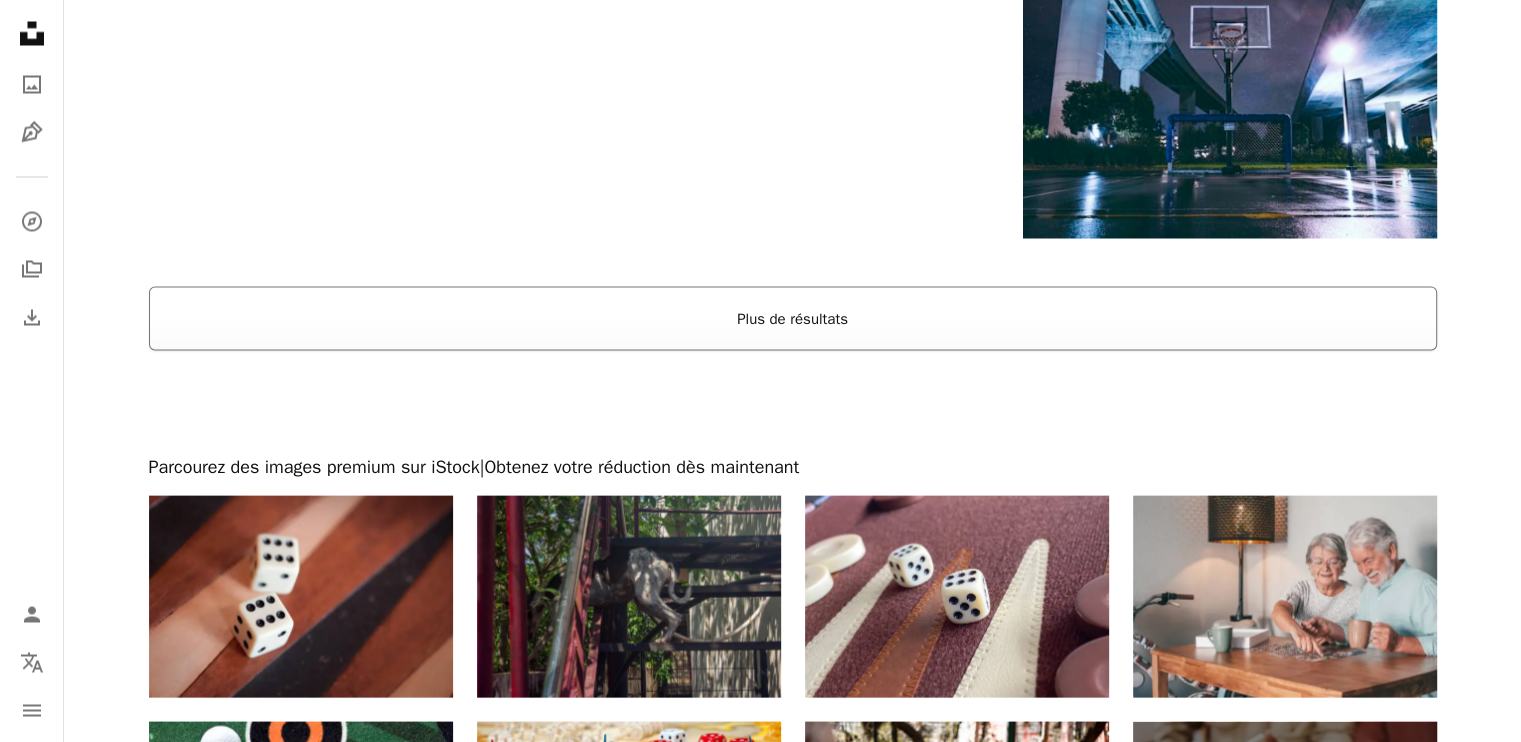 click on "Plus de résultats" at bounding box center [793, 318] 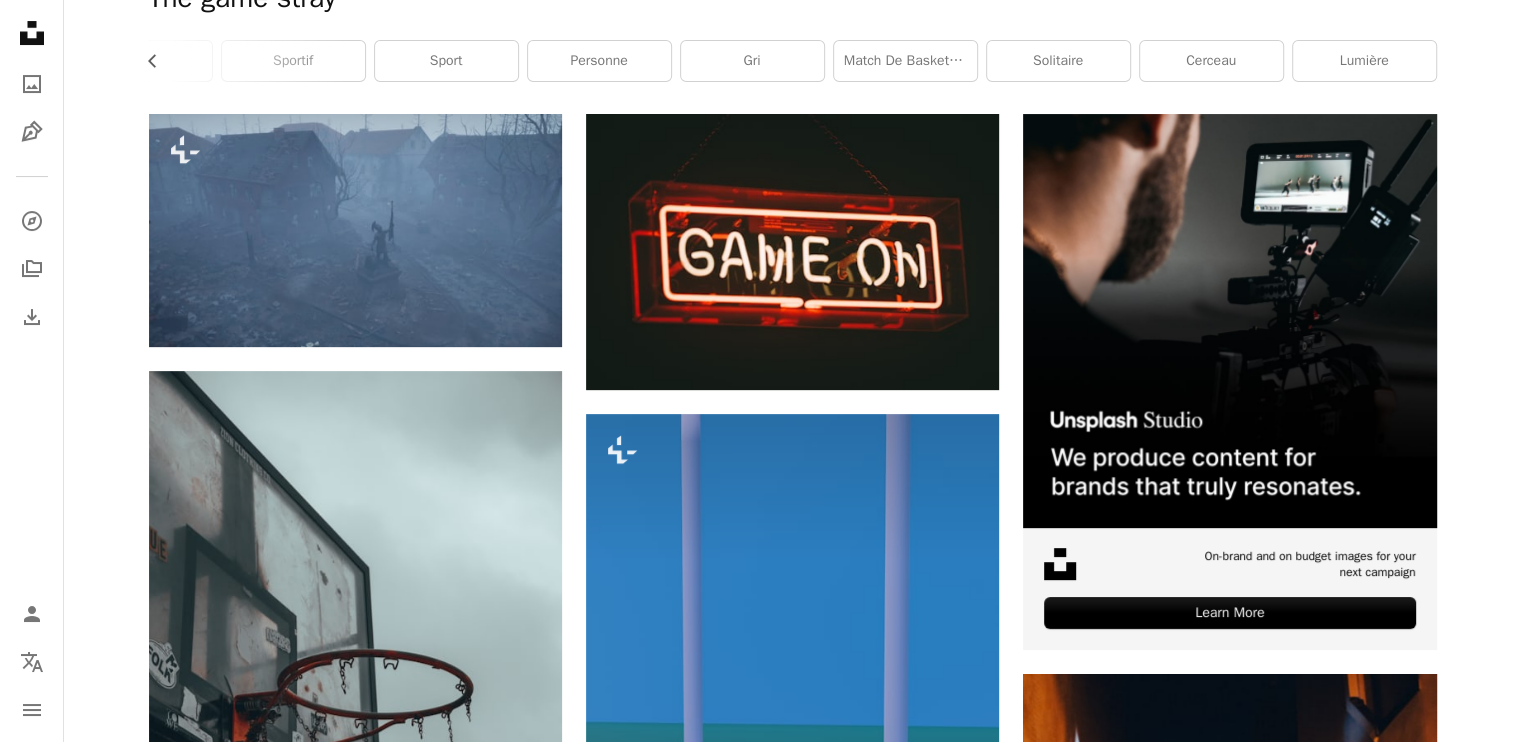 scroll, scrollTop: 0, scrollLeft: 0, axis: both 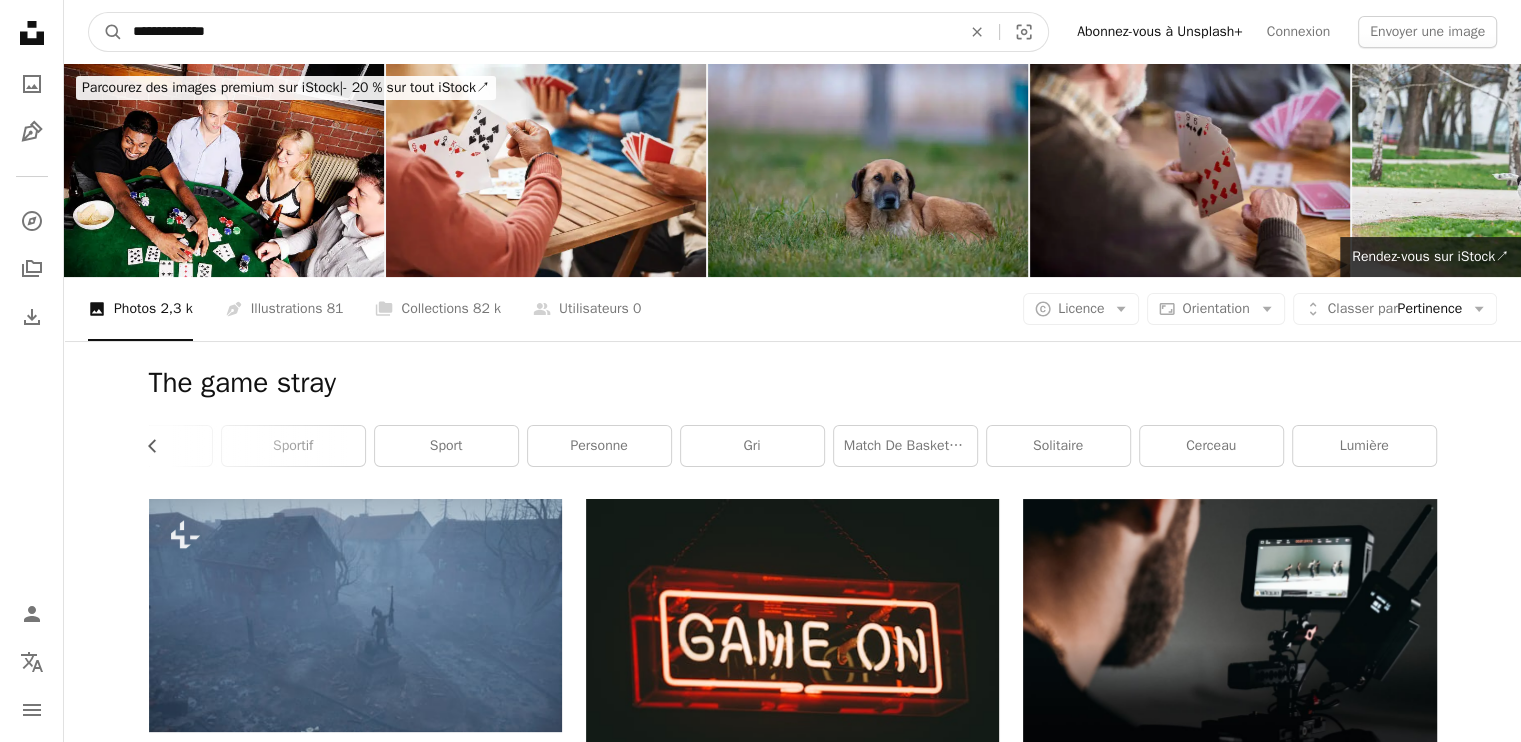 drag, startPoint x: 227, startPoint y: 33, endPoint x: 158, endPoint y: 32, distance: 69.00725 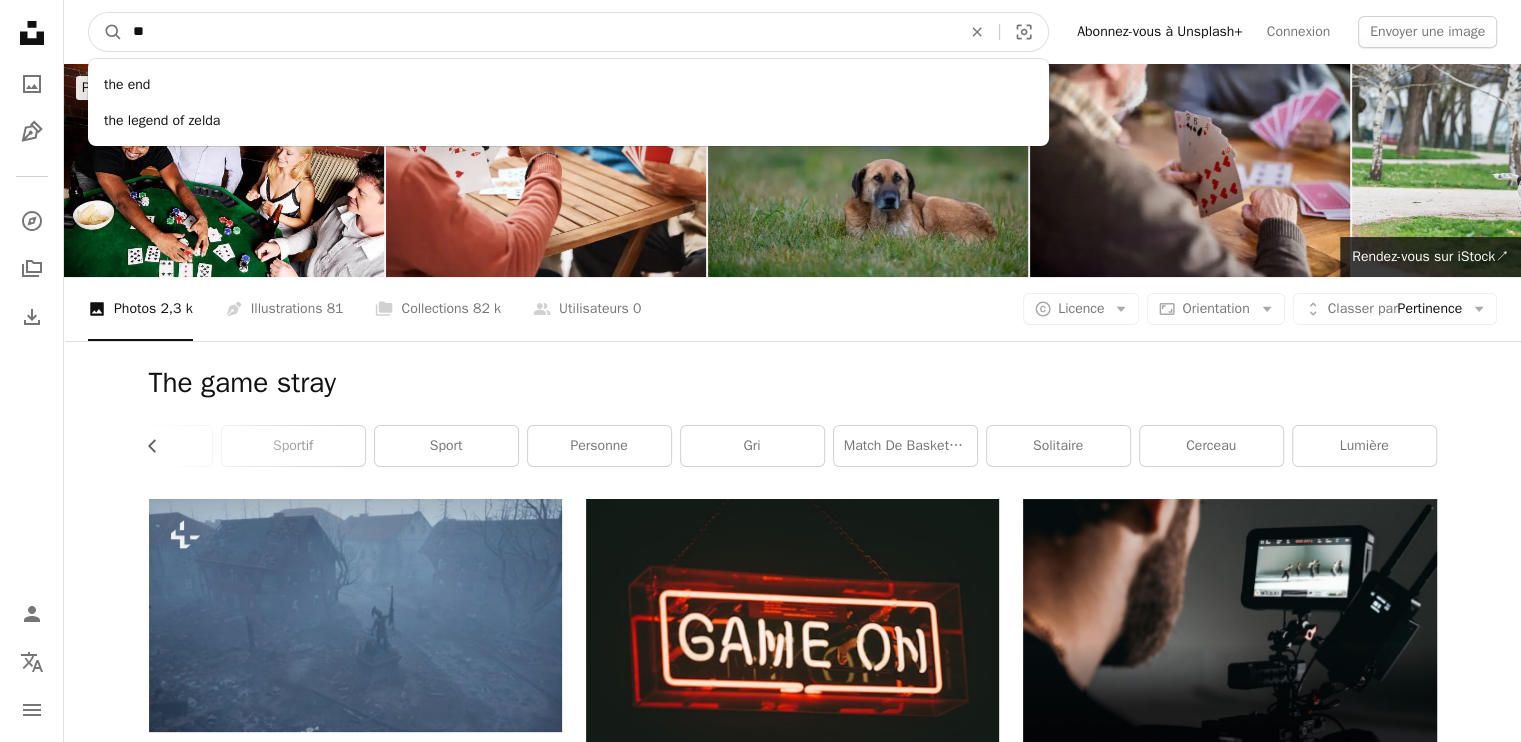 type on "*" 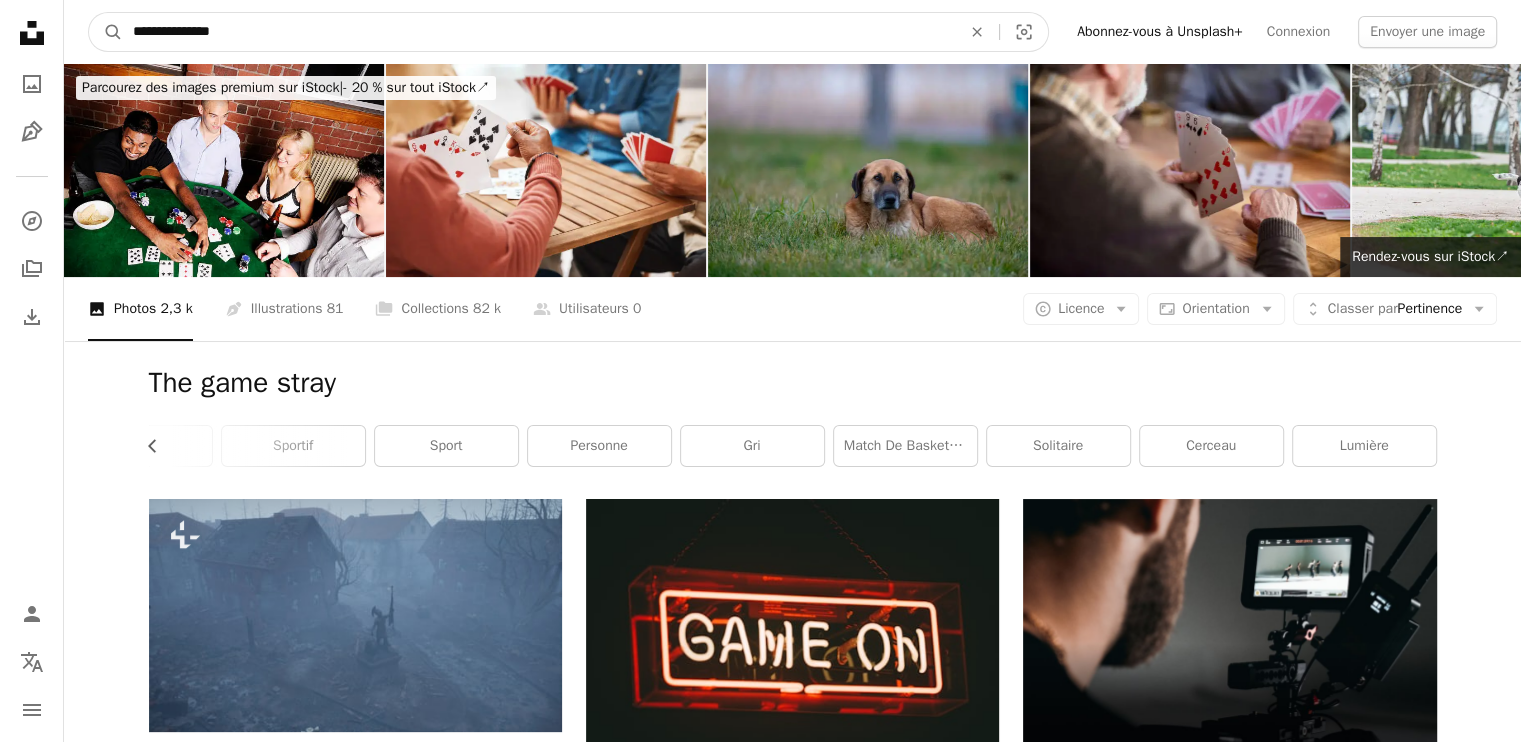 type on "**********" 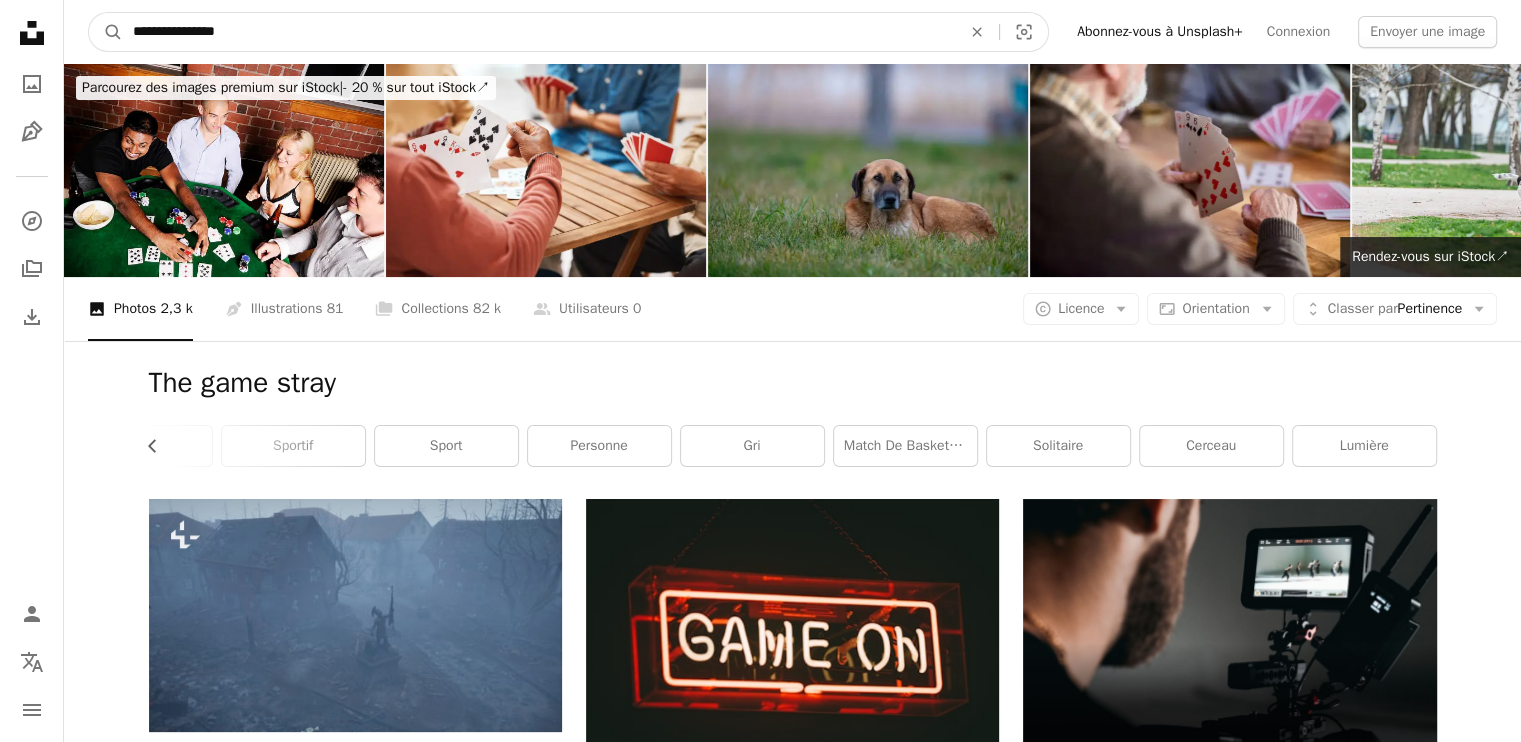 click on "A magnifying glass" at bounding box center (106, 32) 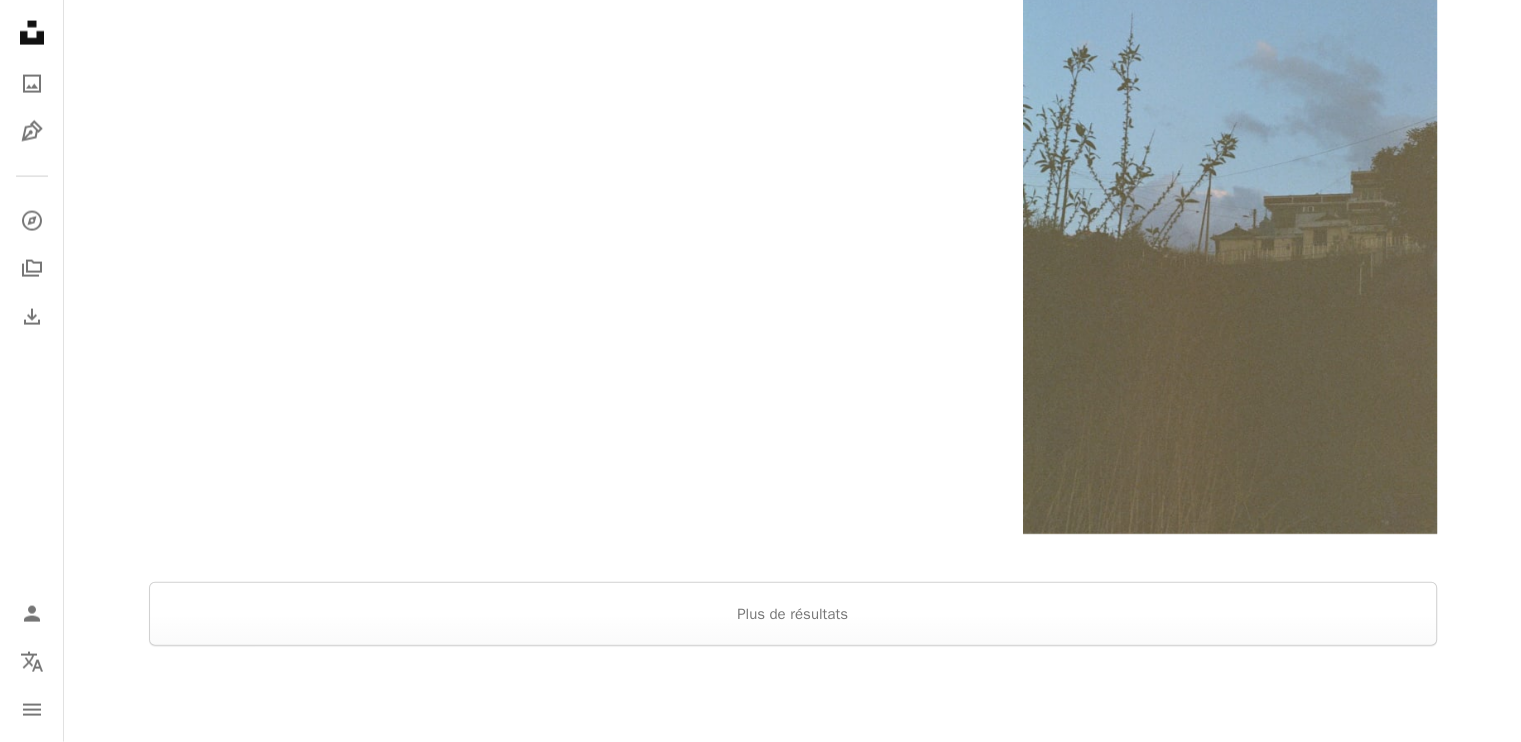 scroll, scrollTop: 4800, scrollLeft: 0, axis: vertical 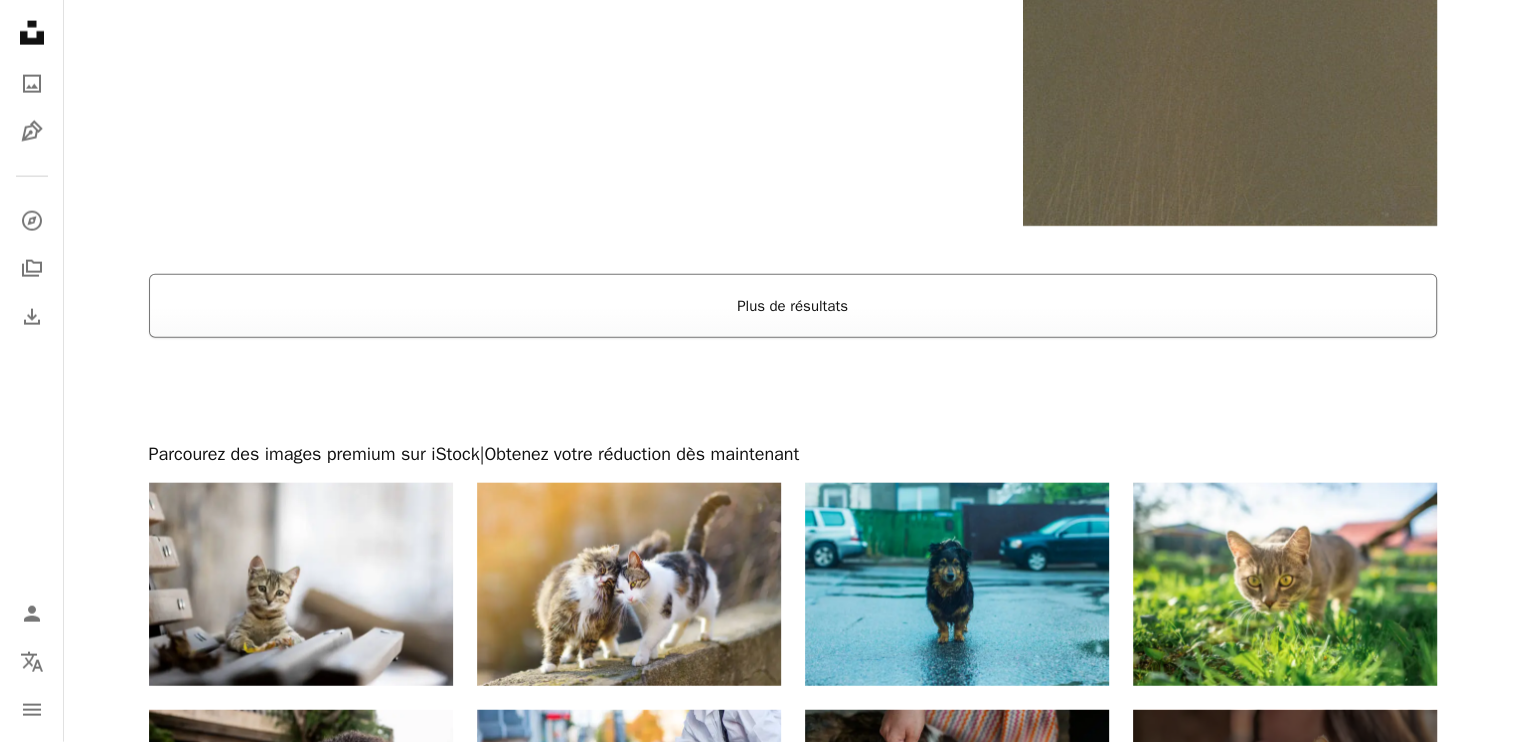 click on "Plus de résultats" at bounding box center (793, 306) 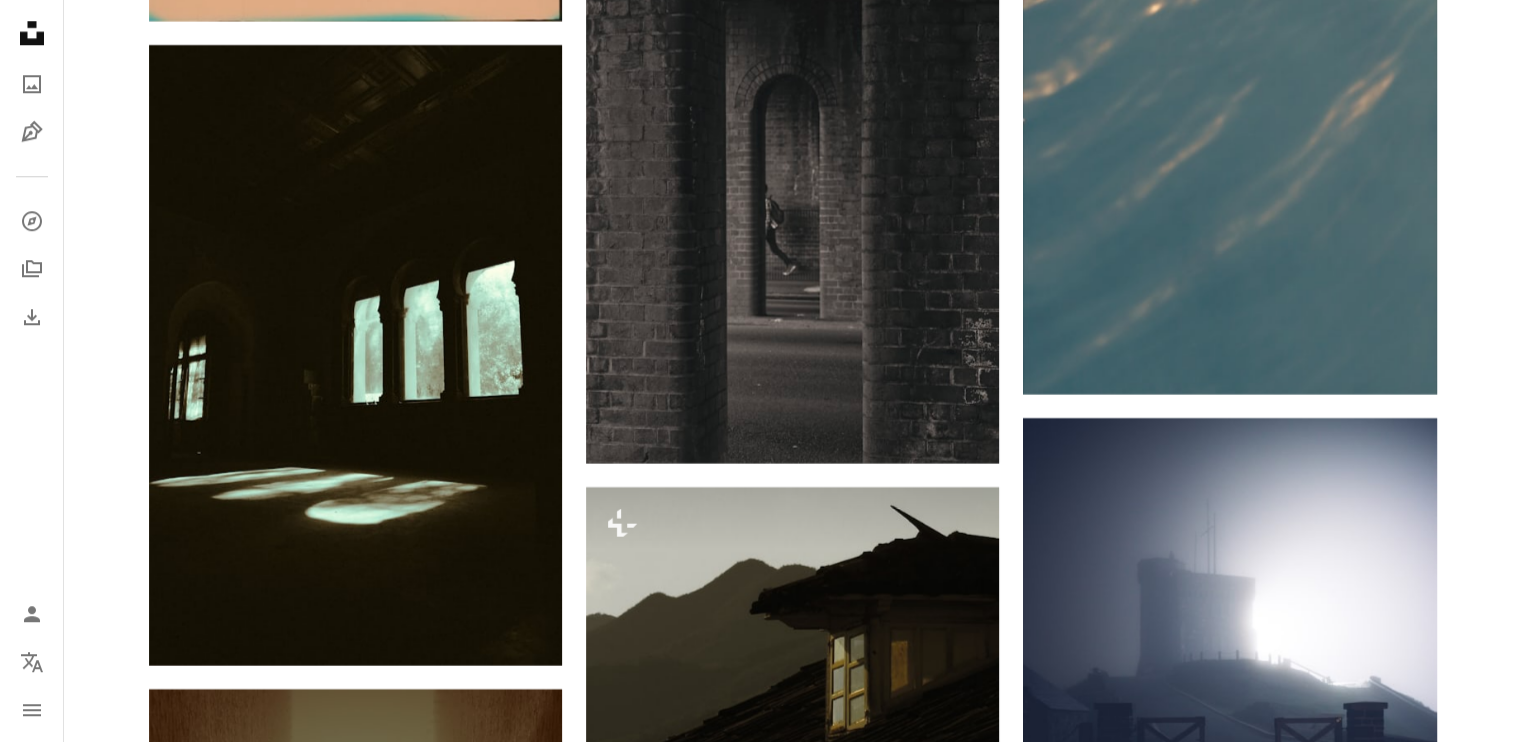 scroll, scrollTop: 17300, scrollLeft: 0, axis: vertical 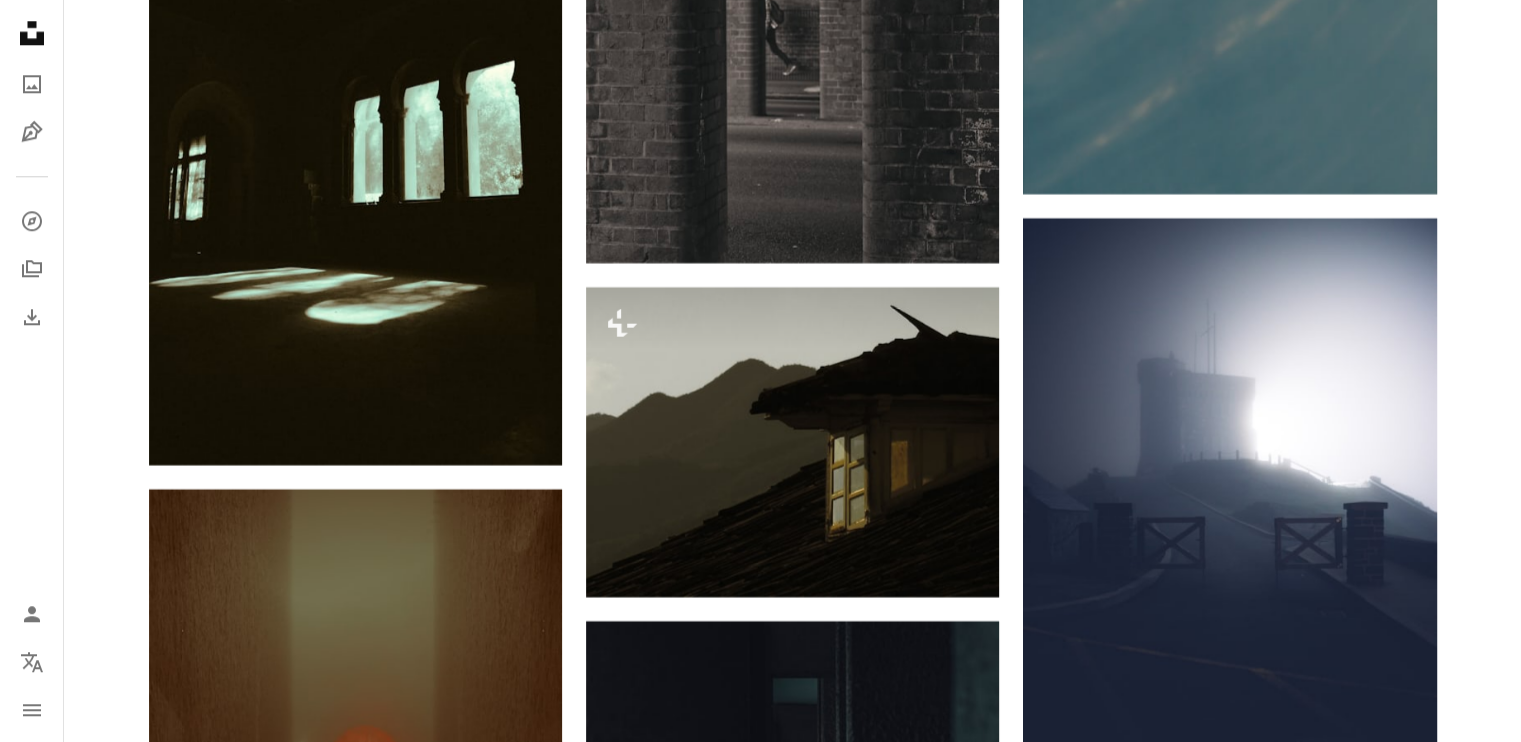 click on "Plus sign for Unsplash+ A heart A plus sign Pramod Tiwari Pour  Unsplash+ A lock Télécharger A heart A plus sign Danny Greenberg Arrow pointing down Plus sign for Unsplash+ A heart A plus sign Drazen Nesic Pour  Unsplash+ A lock Télécharger A heart A plus sign Duy Võ Disponible à l’embauche A checkmark inside of a circle Arrow pointing down A heart A plus sign Tim Mossholder Arrow pointing down A heart A plus sign Joël S. Arrow pointing down Plus sign for Unsplash+ A heart A plus sign A. C. Pour  Unsplash+ A lock Télécharger A heart A plus sign Nikolai Arrow pointing down Plus sign for Unsplash+ A heart A plus sign Roberta Sant'Anna Pour  Unsplash+ A lock Télécharger A heart A plus sign Anna Hunko Disponible à l’embauche A checkmark inside of a circle Arrow pointing down –– ––– –––  –– ––– –  ––– –––  ––––  –   – –– –––  – – ––– –– –– –––– –– On-brand and on budget images for your next campaign A heart" at bounding box center (792, -6933) 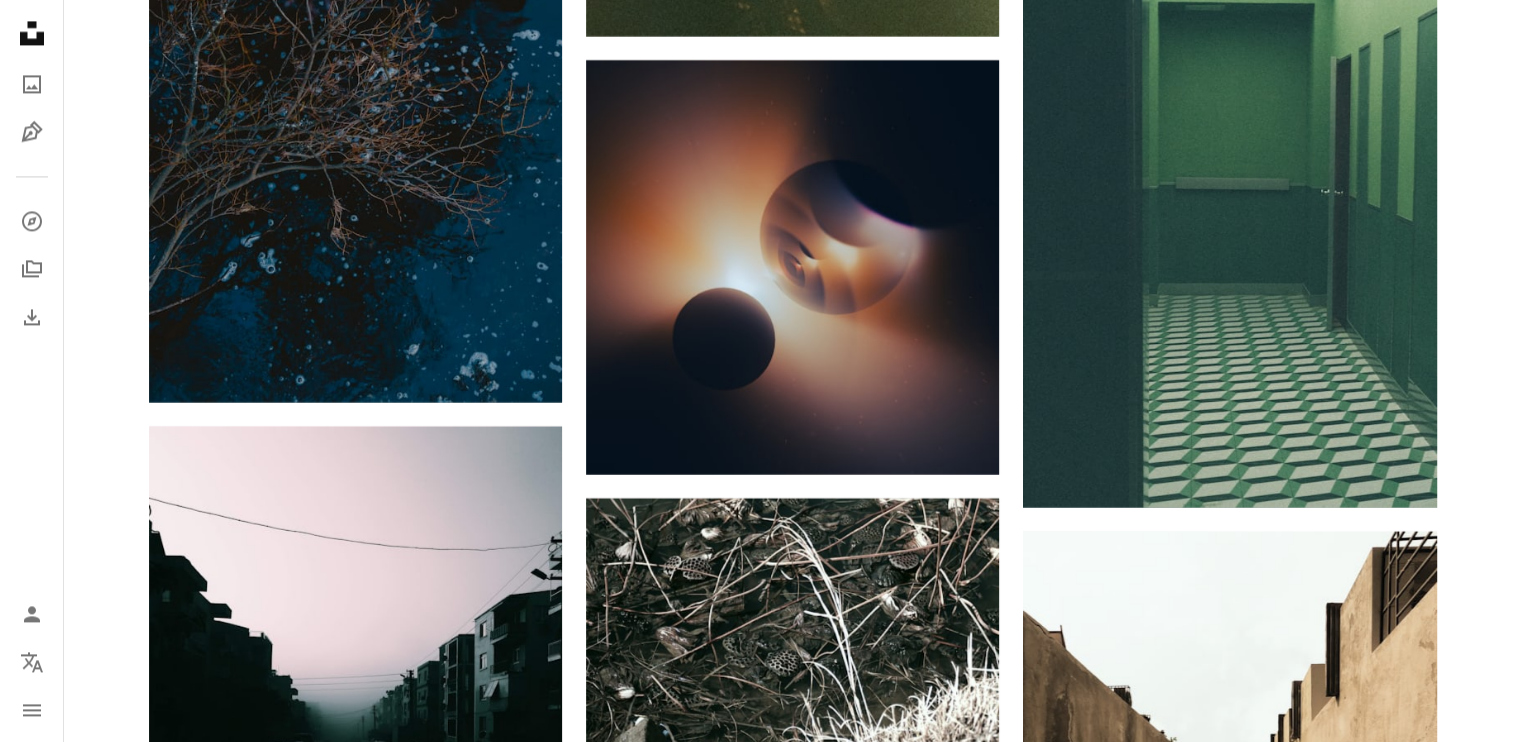 scroll, scrollTop: 33500, scrollLeft: 0, axis: vertical 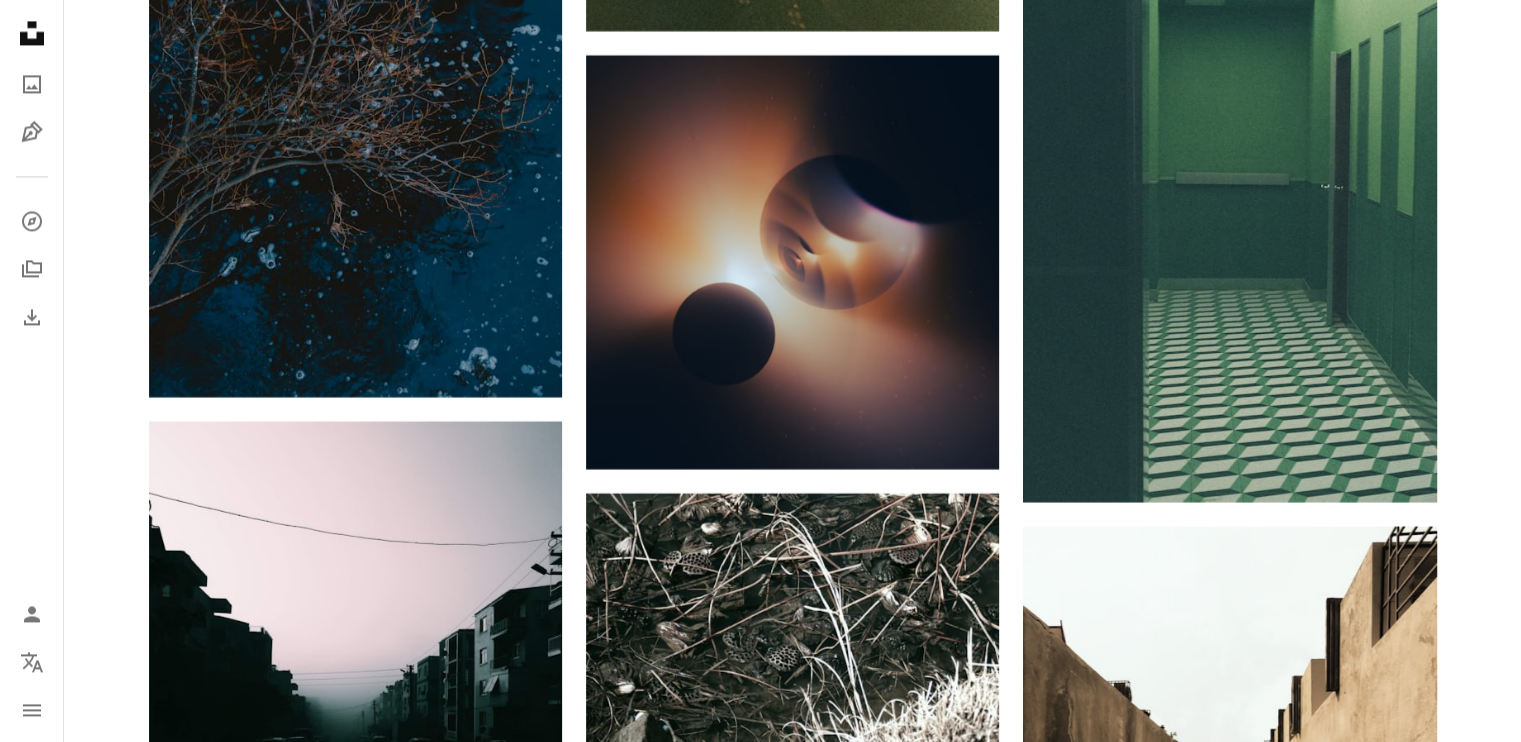 click on "Plus sign for Unsplash+ A heart A plus sign Pramod Tiwari Pour  Unsplash+ A lock Télécharger A heart A plus sign Danny Greenberg Arrow pointing down Plus sign for Unsplash+ A heart A plus sign Drazen Nesic Pour  Unsplash+ A lock Télécharger A heart A plus sign Duy Võ Disponible à l’embauche A checkmark inside of a circle Arrow pointing down A heart A plus sign Tim Mossholder Arrow pointing down A heart A plus sign Joël S. Arrow pointing down Plus sign for Unsplash+ A heart A plus sign A. C. Pour  Unsplash+ A lock Télécharger A heart A plus sign Nikolai Arrow pointing down Plus sign for Unsplash+ A heart A plus sign Roberta Sant'Anna Pour  Unsplash+ A lock Télécharger A heart A plus sign Anna Hunko Disponible à l’embauche A checkmark inside of a circle Arrow pointing down –– ––– –––  –– ––– –  ––– –––  ––––  –   – –– –––  – – ––– –– –– –––– –– On-brand and on budget images for your next campaign A heart" at bounding box center (792, -14242) 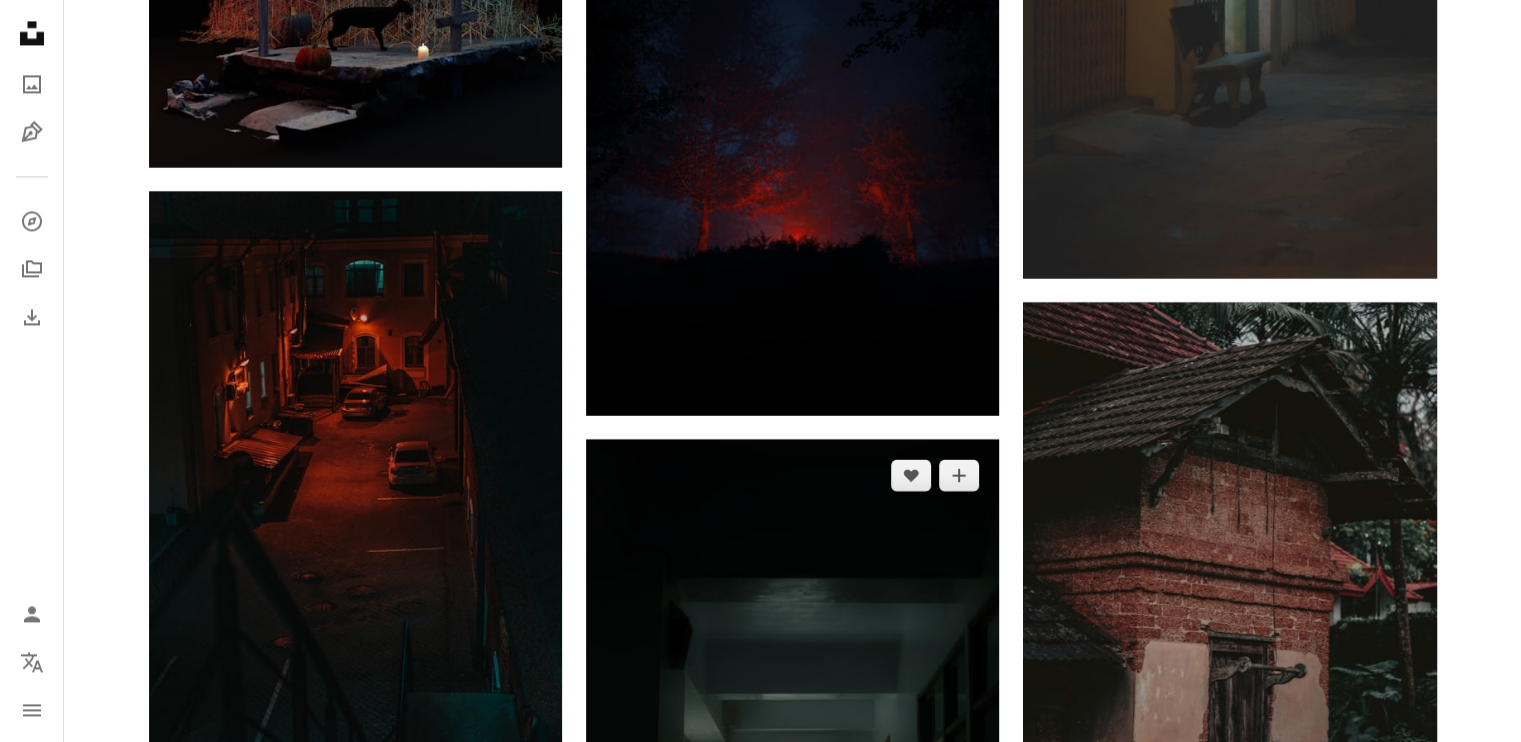 scroll, scrollTop: 41200, scrollLeft: 0, axis: vertical 